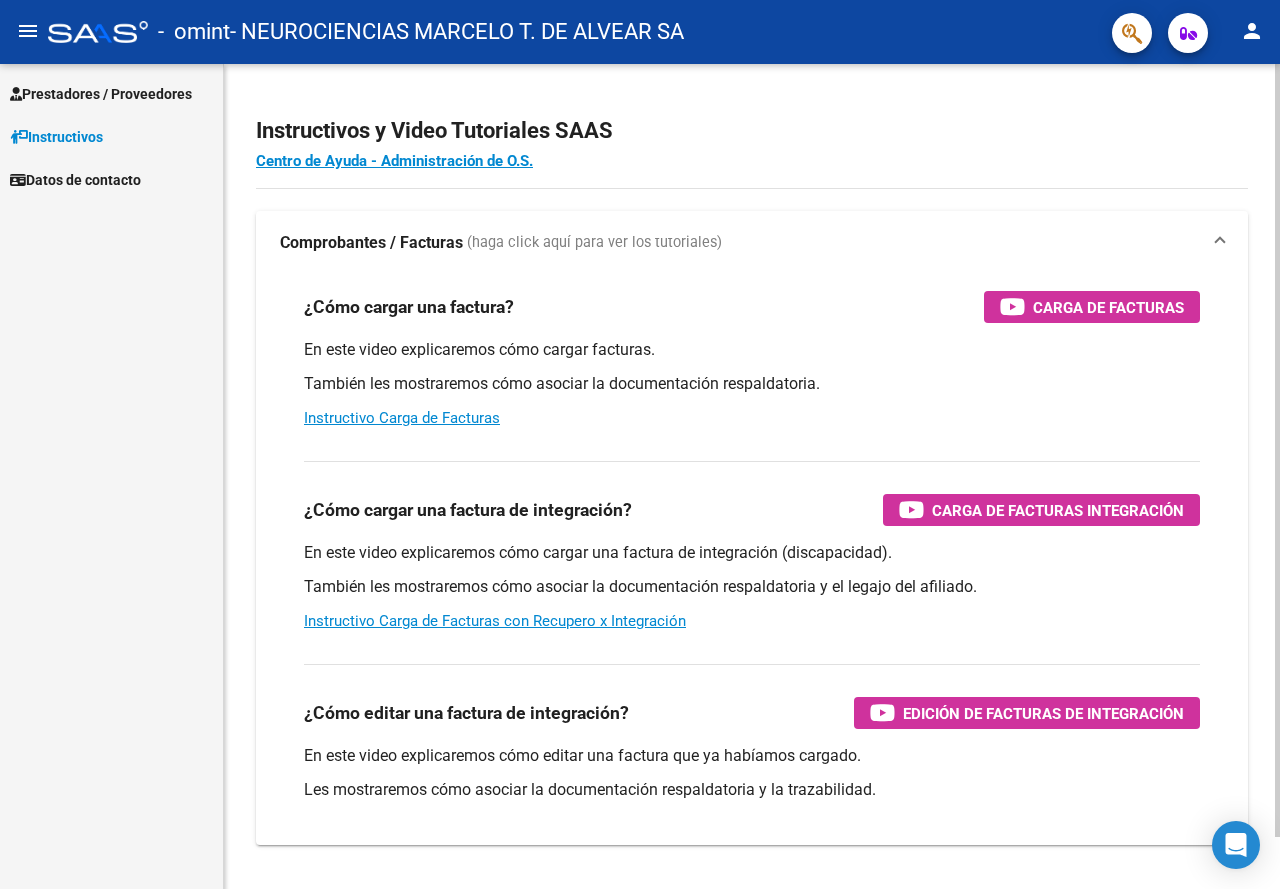 scroll, scrollTop: 0, scrollLeft: 0, axis: both 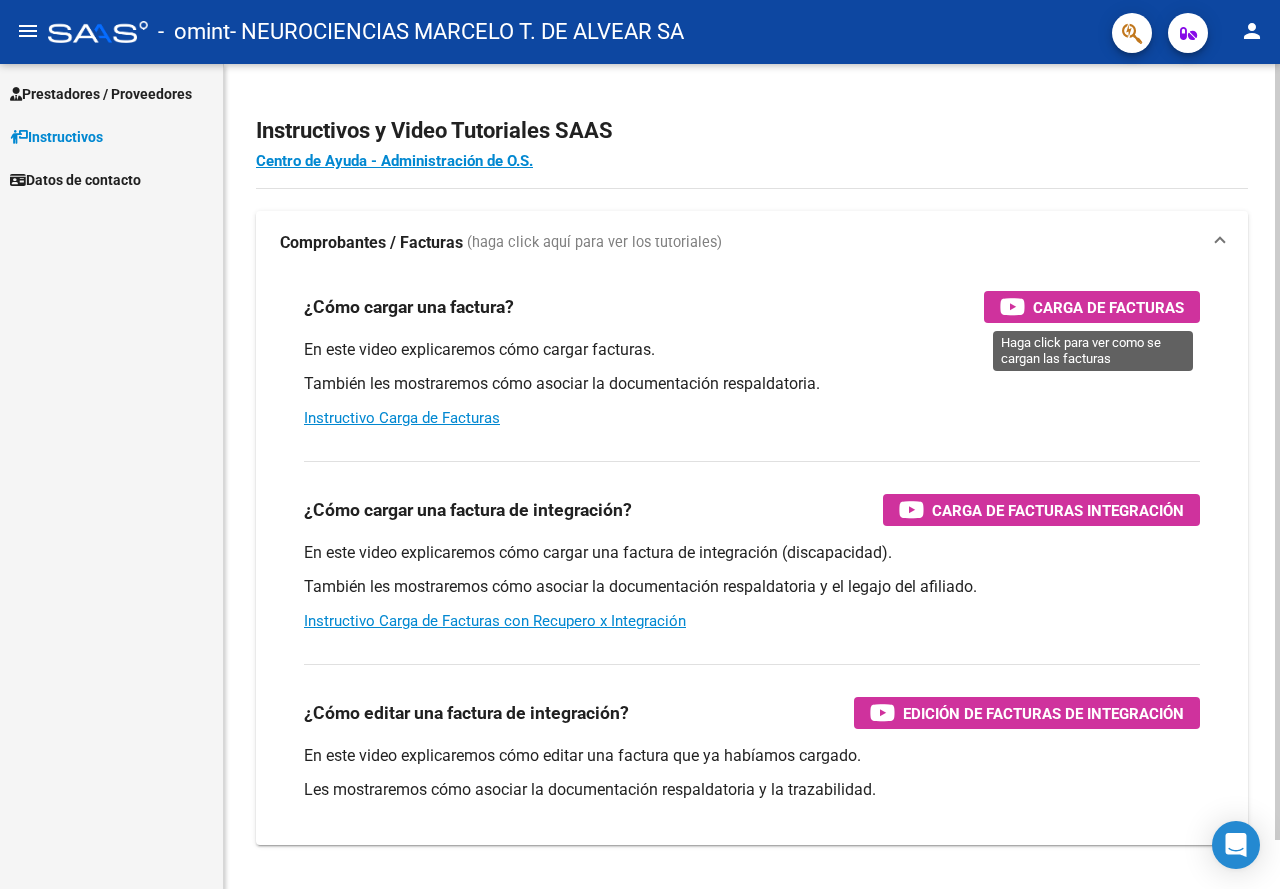 click on "Carga de Facturas" at bounding box center [1108, 307] 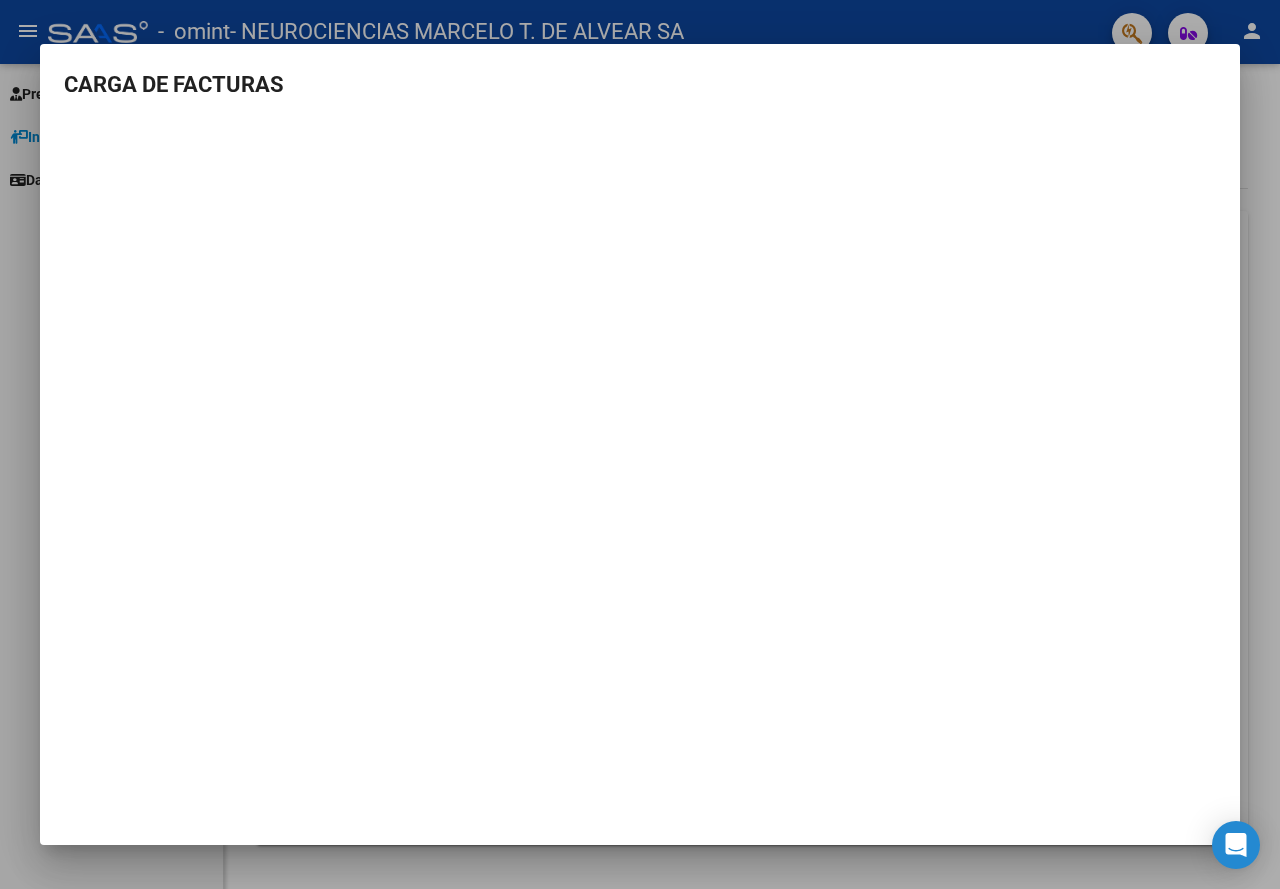 drag, startPoint x: 1227, startPoint y: 198, endPoint x: 1277, endPoint y: 235, distance: 62.201286 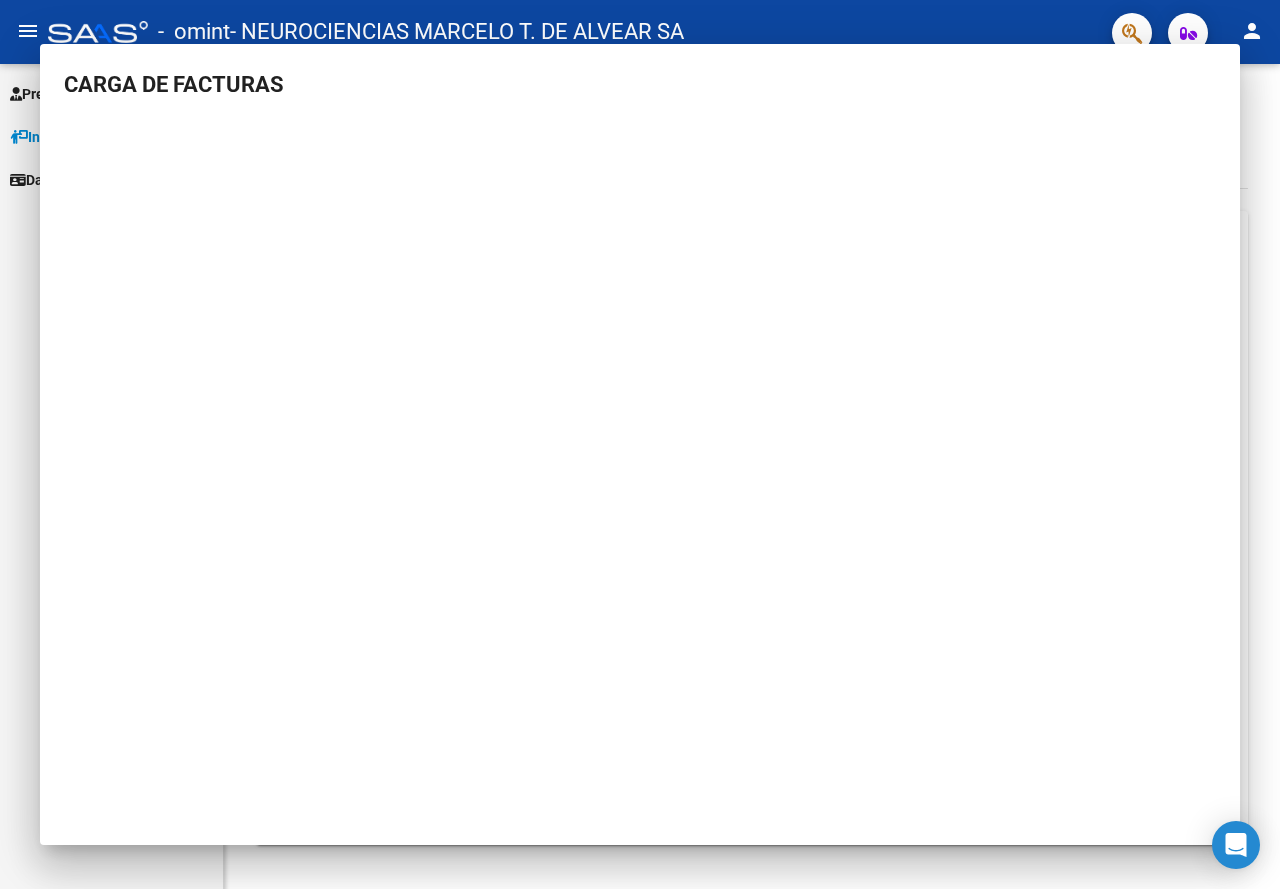 type 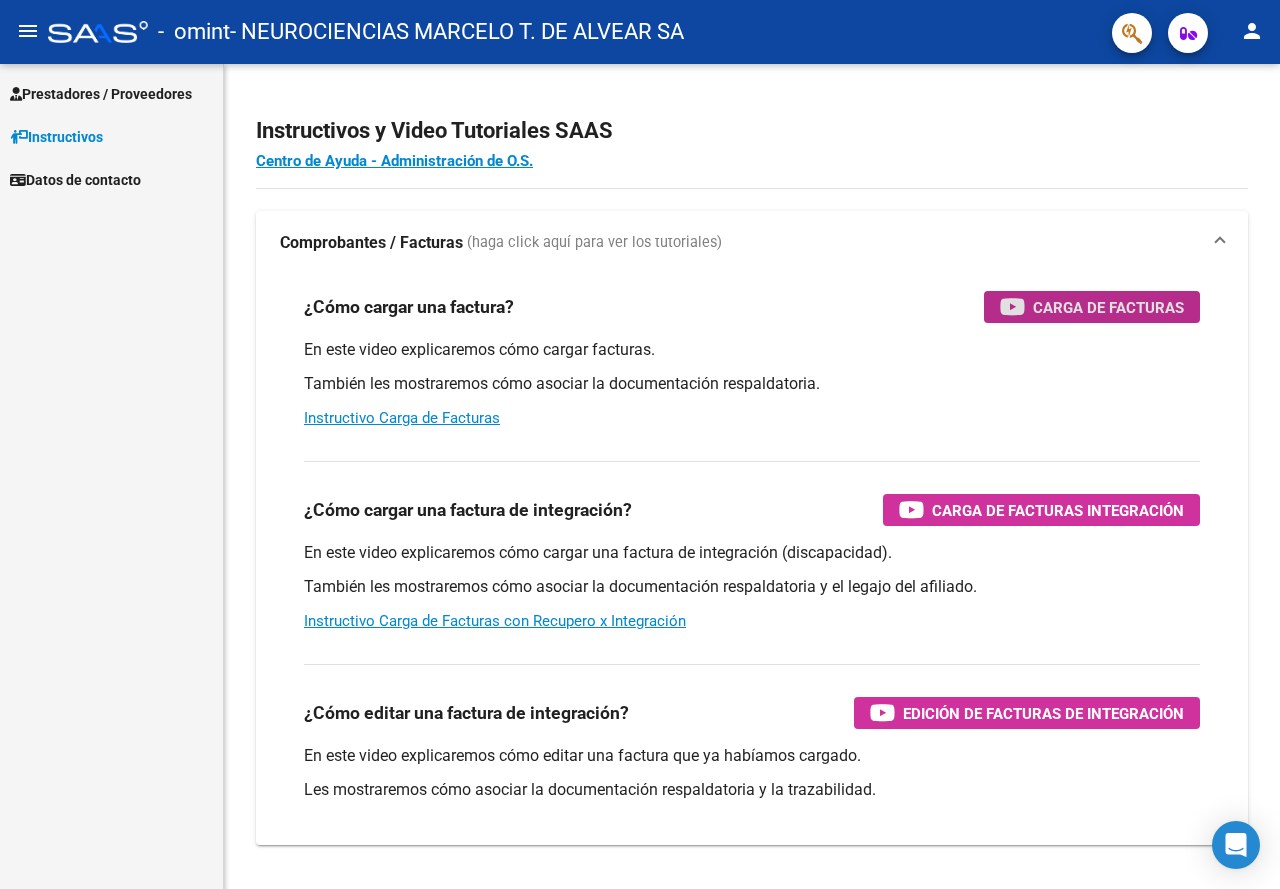 click on "Prestadores / Proveedores" at bounding box center (101, 94) 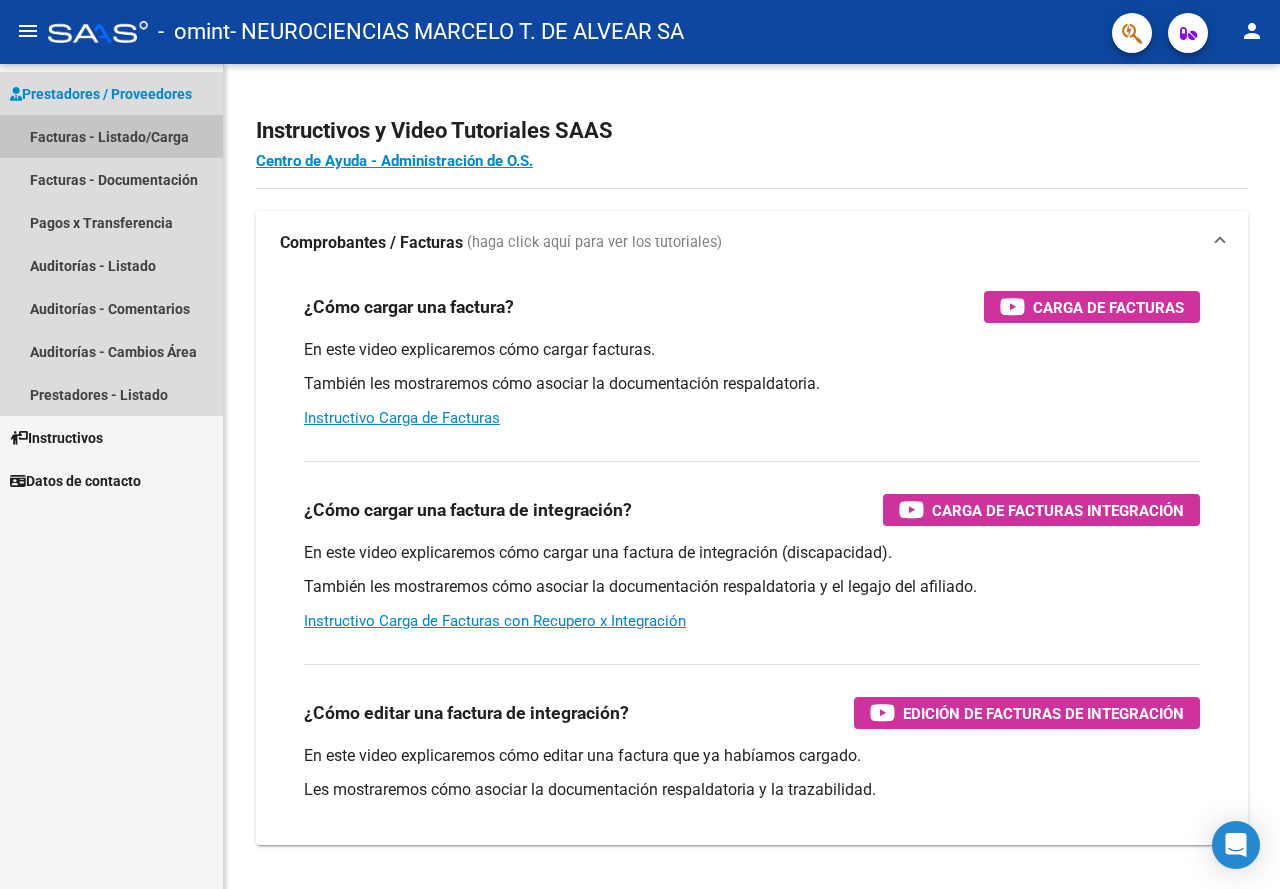 click on "Facturas - Listado/Carga" at bounding box center (111, 136) 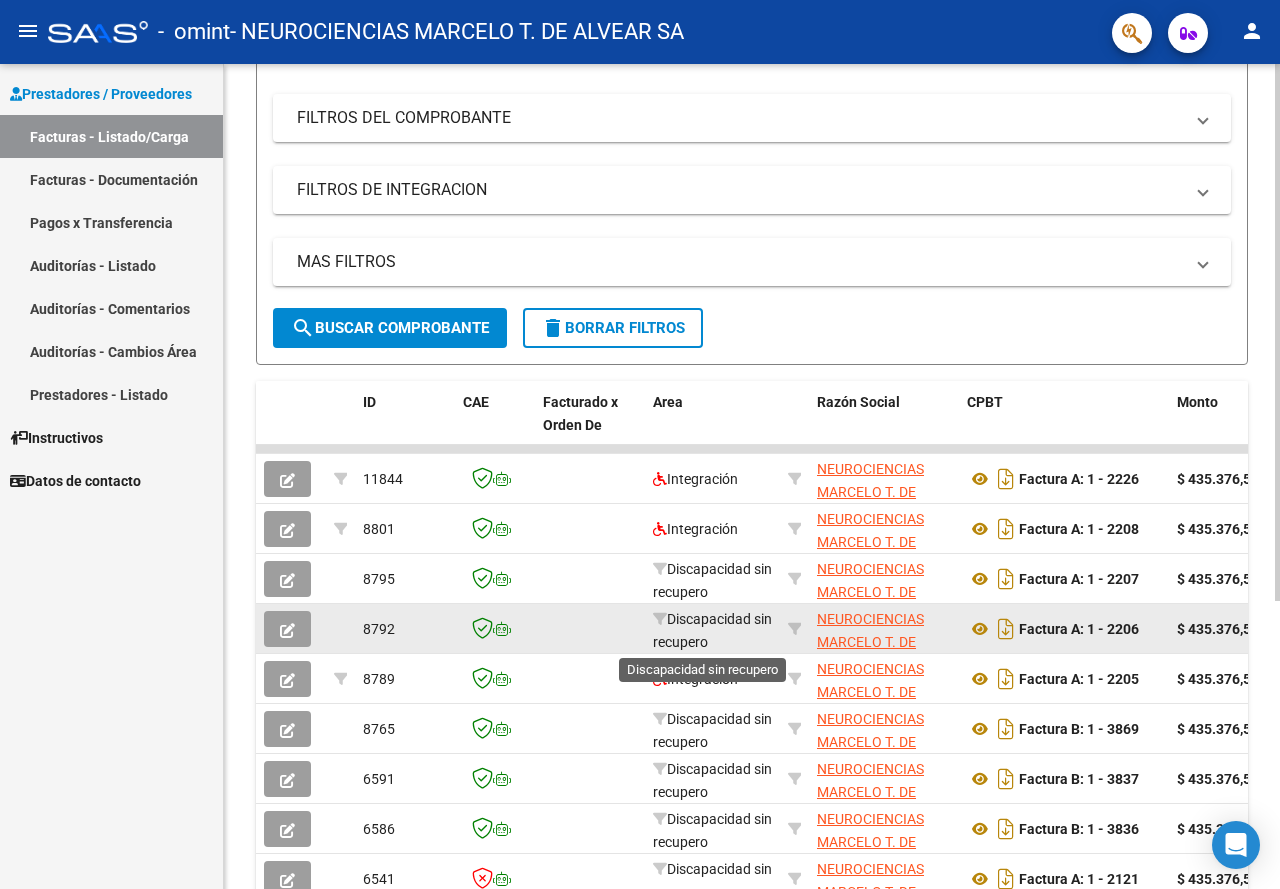scroll, scrollTop: 300, scrollLeft: 0, axis: vertical 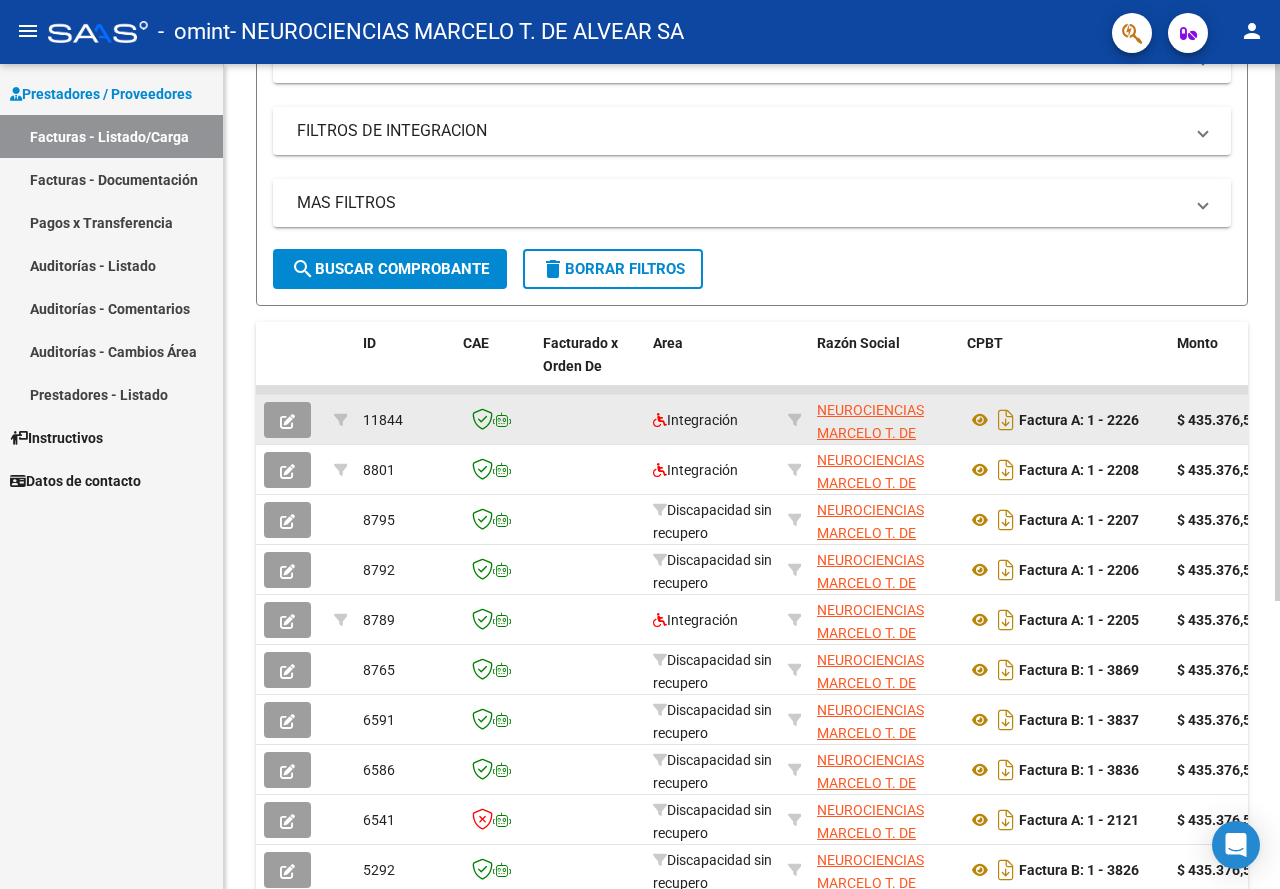 drag, startPoint x: 599, startPoint y: 426, endPoint x: 1088, endPoint y: 420, distance: 489.0368 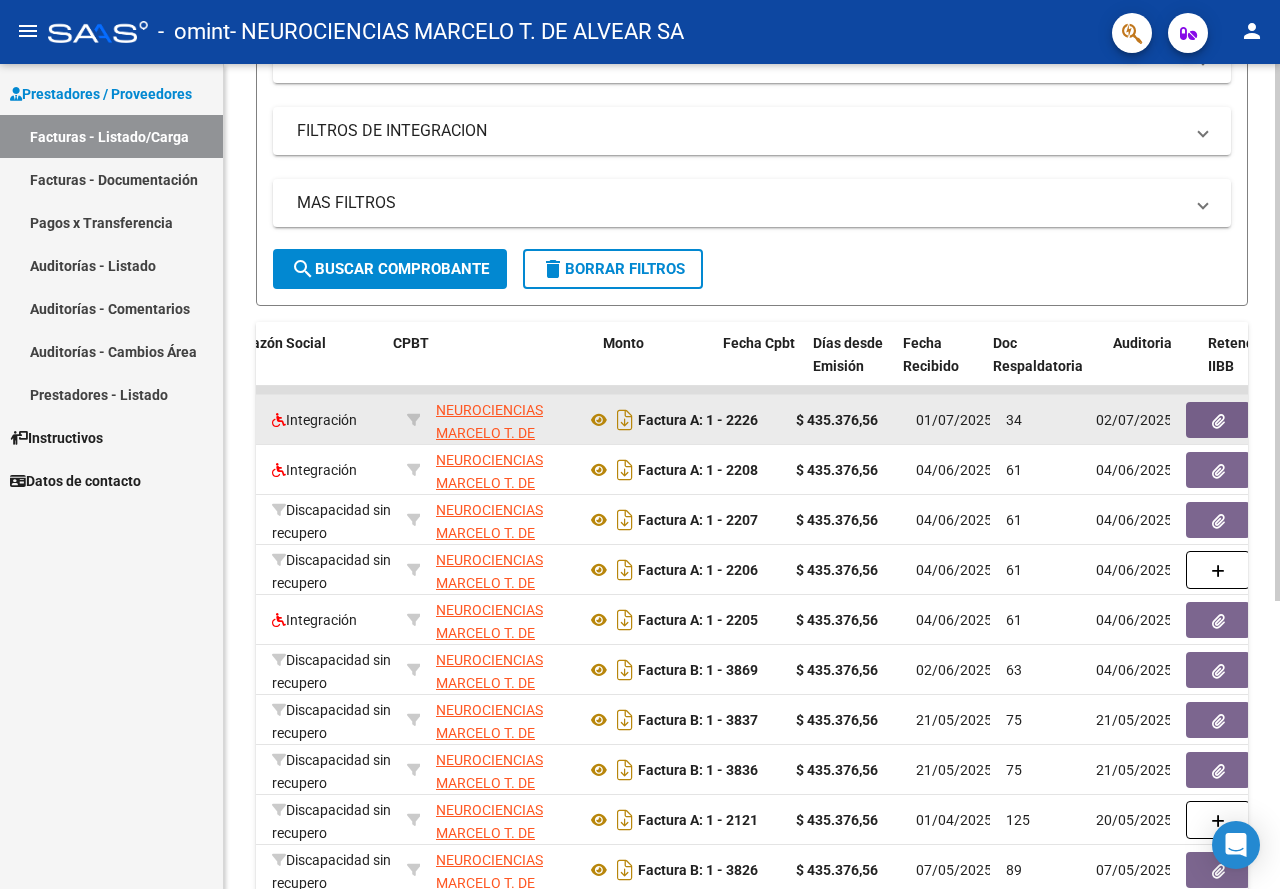 scroll, scrollTop: 0, scrollLeft: 574, axis: horizontal 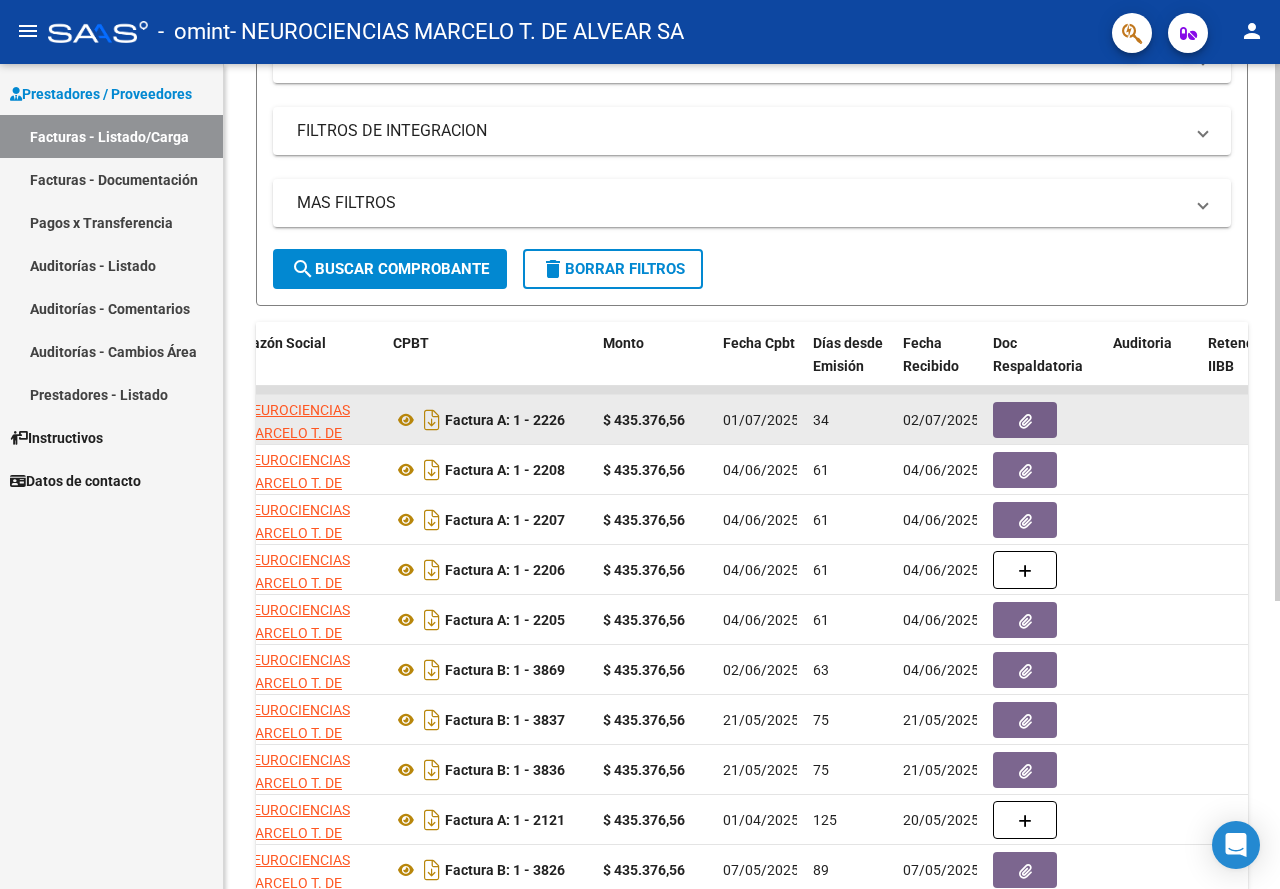 drag, startPoint x: 1179, startPoint y: 425, endPoint x: 1131, endPoint y: 425, distance: 48 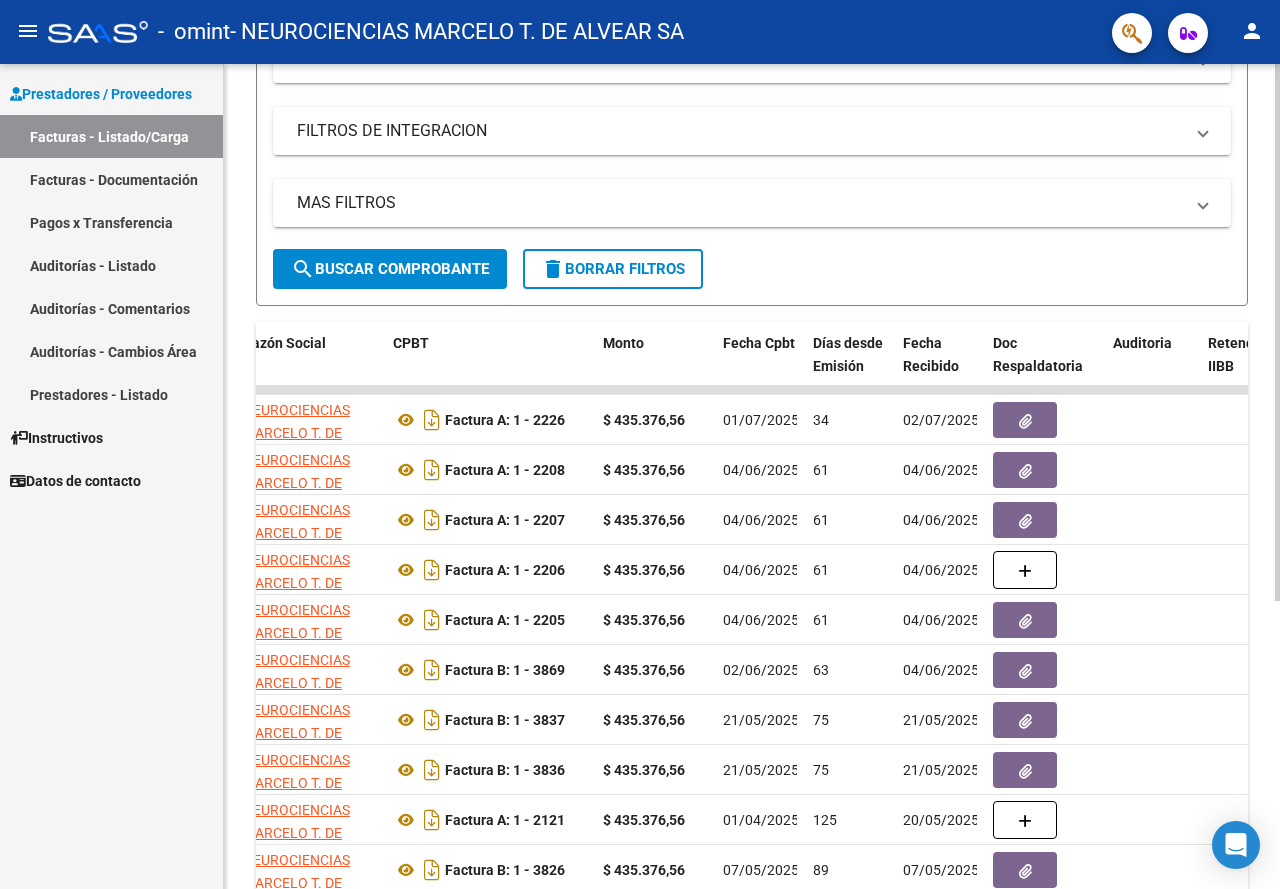 drag, startPoint x: 1218, startPoint y: 555, endPoint x: 1279, endPoint y: 548, distance: 61.400326 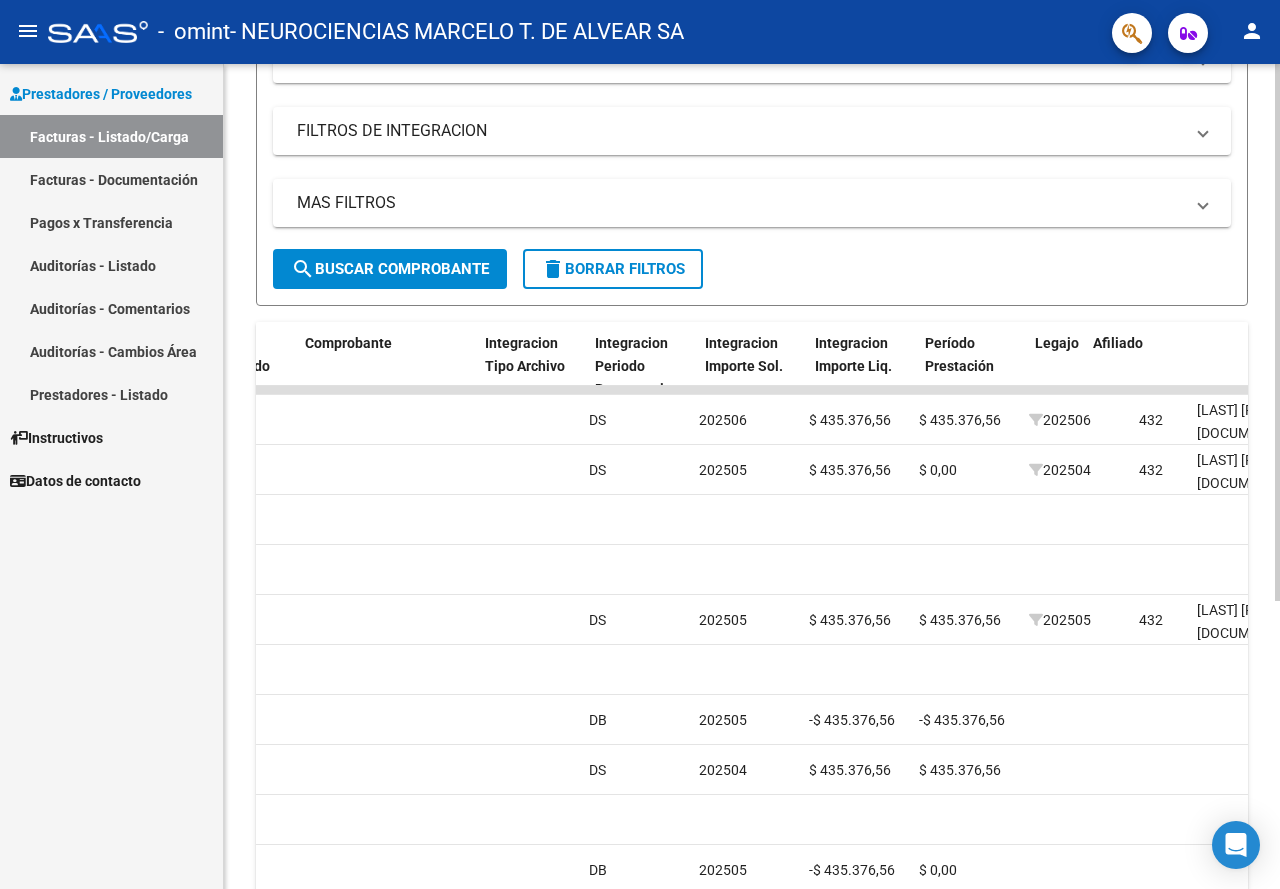 scroll, scrollTop: 0, scrollLeft: 2174, axis: horizontal 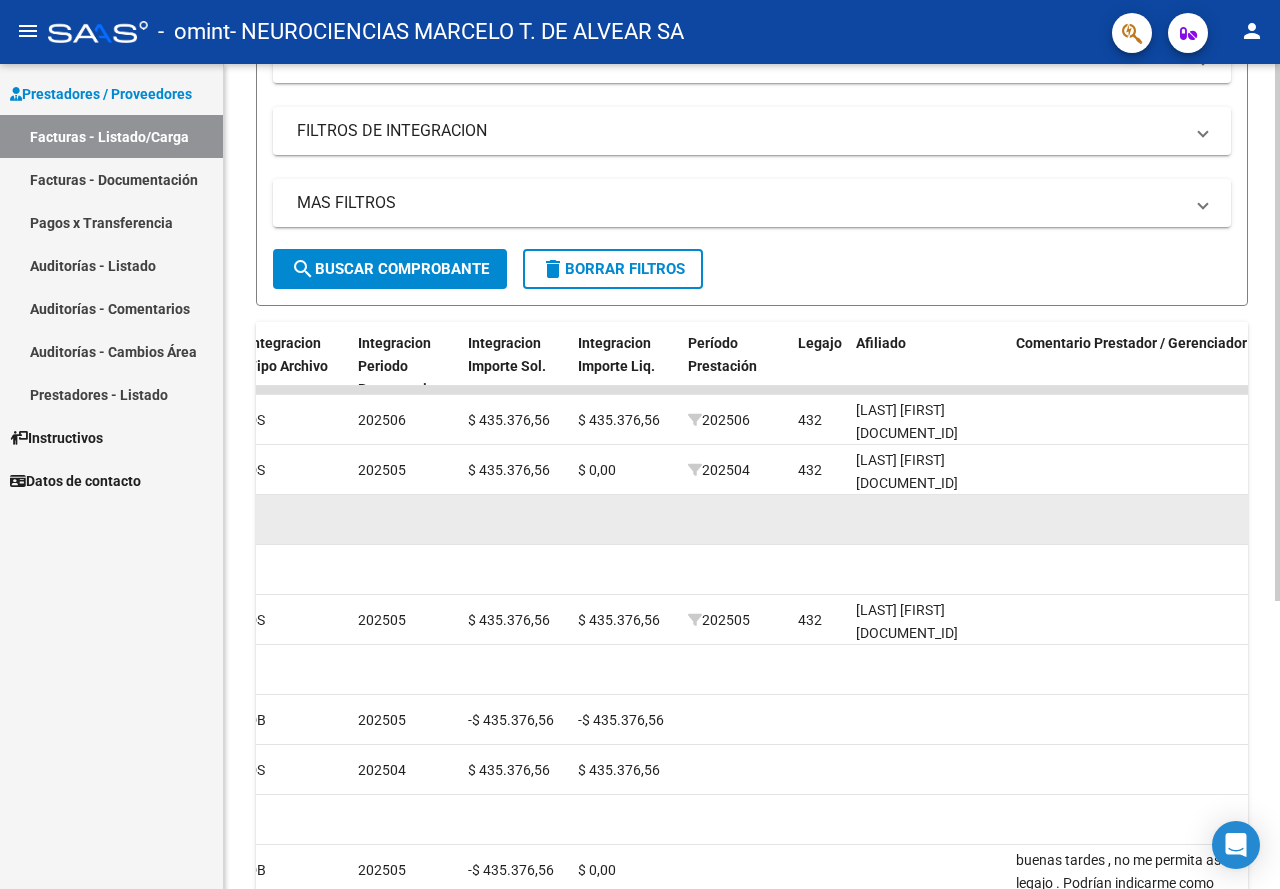 drag, startPoint x: 640, startPoint y: 541, endPoint x: 1064, endPoint y: 543, distance: 424.00473 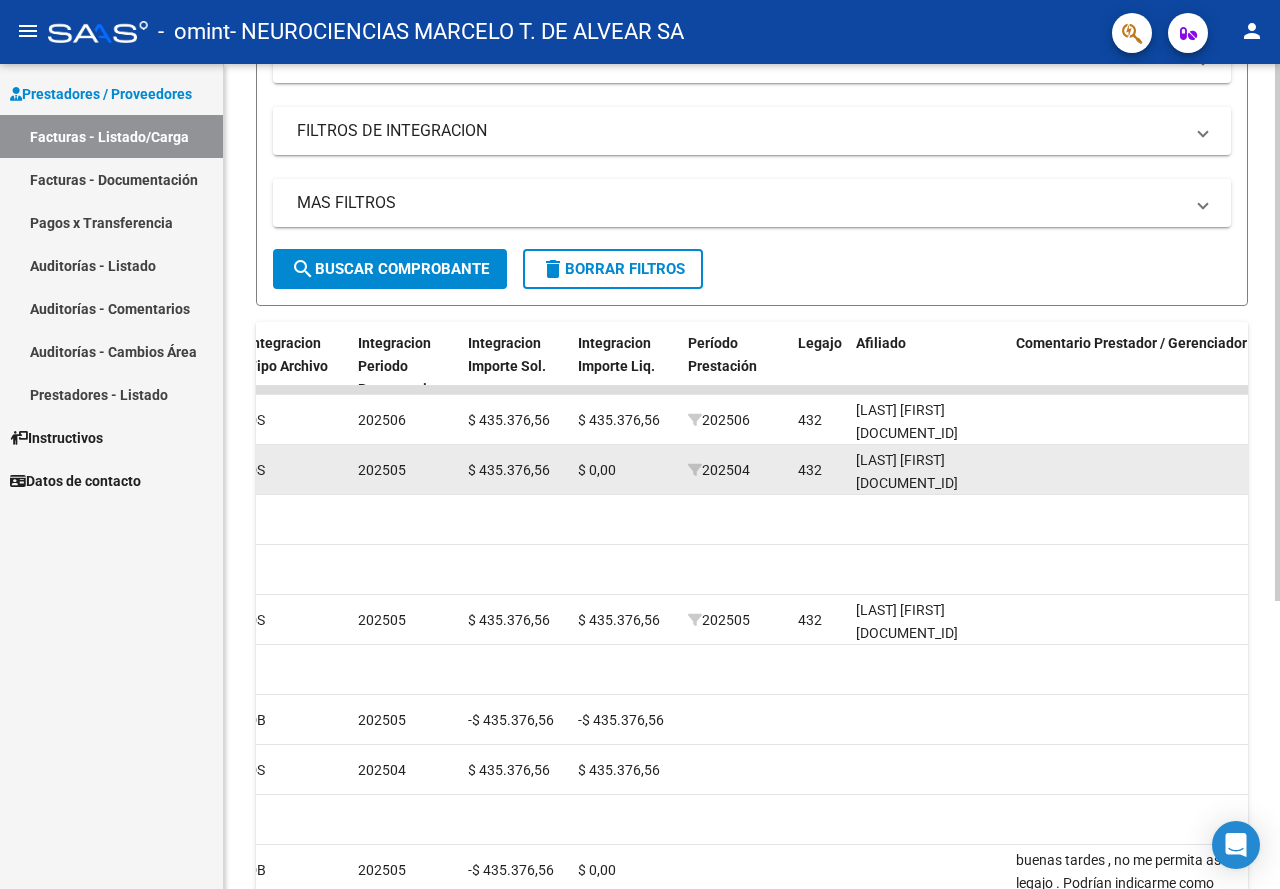 drag, startPoint x: 1107, startPoint y: 431, endPoint x: 606, endPoint y: 491, distance: 504.58002 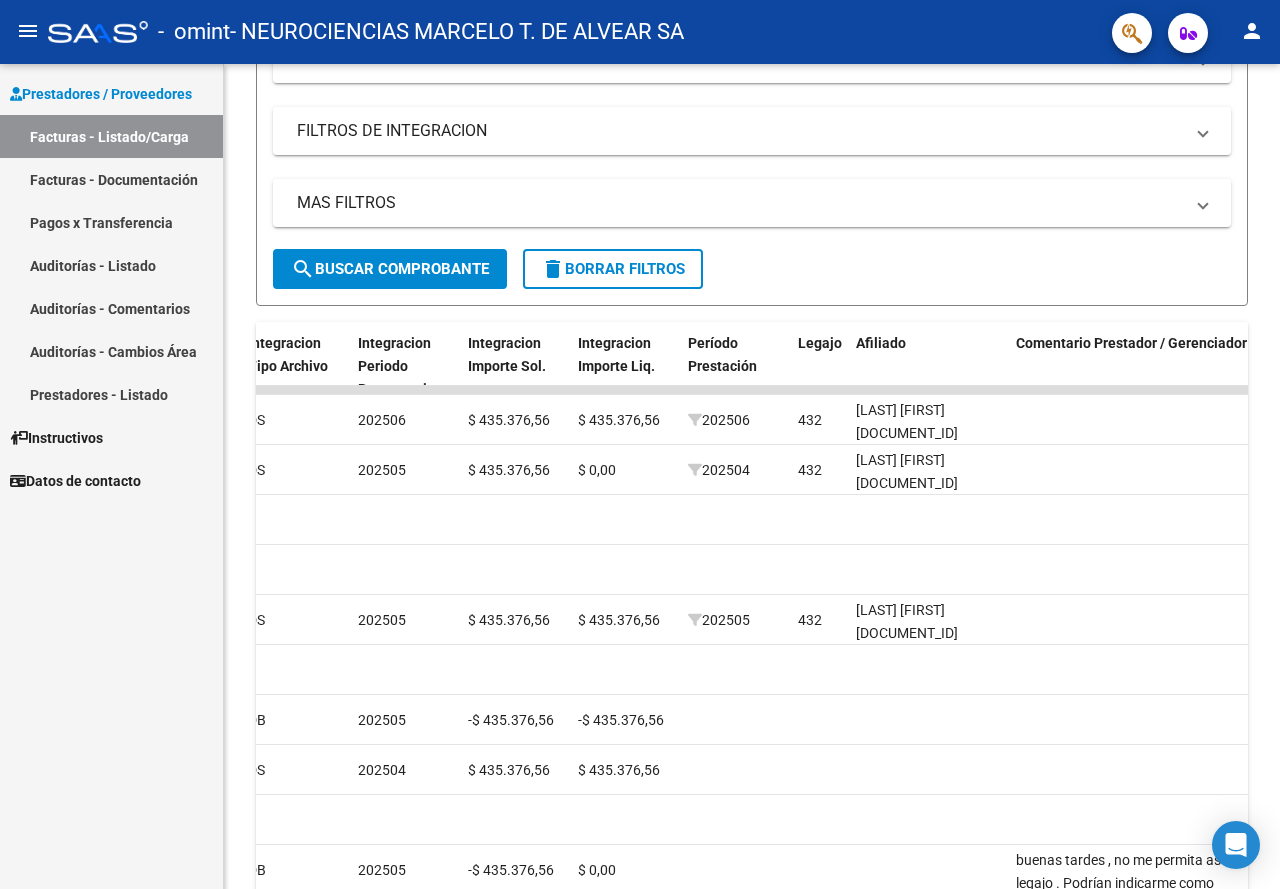 drag, startPoint x: 1056, startPoint y: 425, endPoint x: 140, endPoint y: 444, distance: 916.197 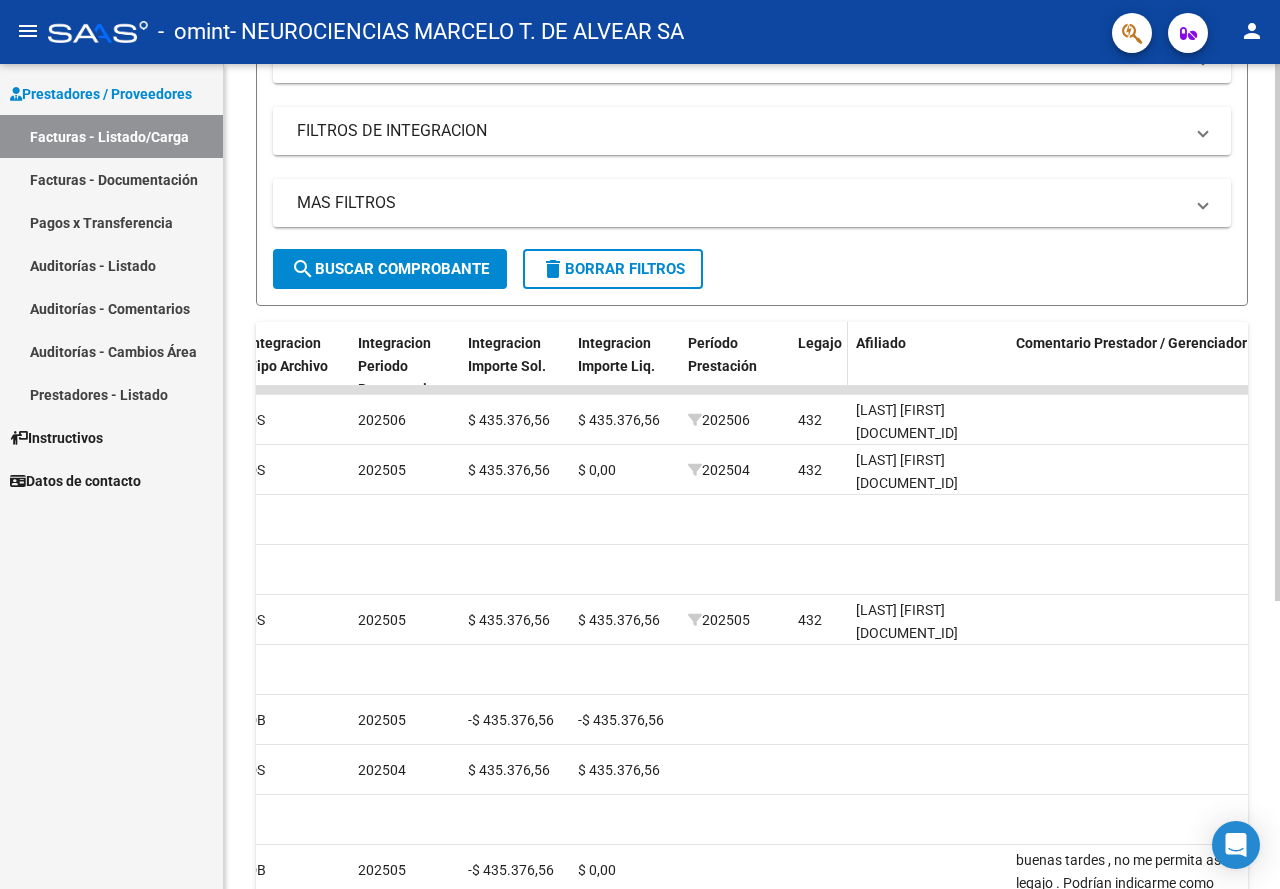 scroll, scrollTop: 0, scrollLeft: 0, axis: both 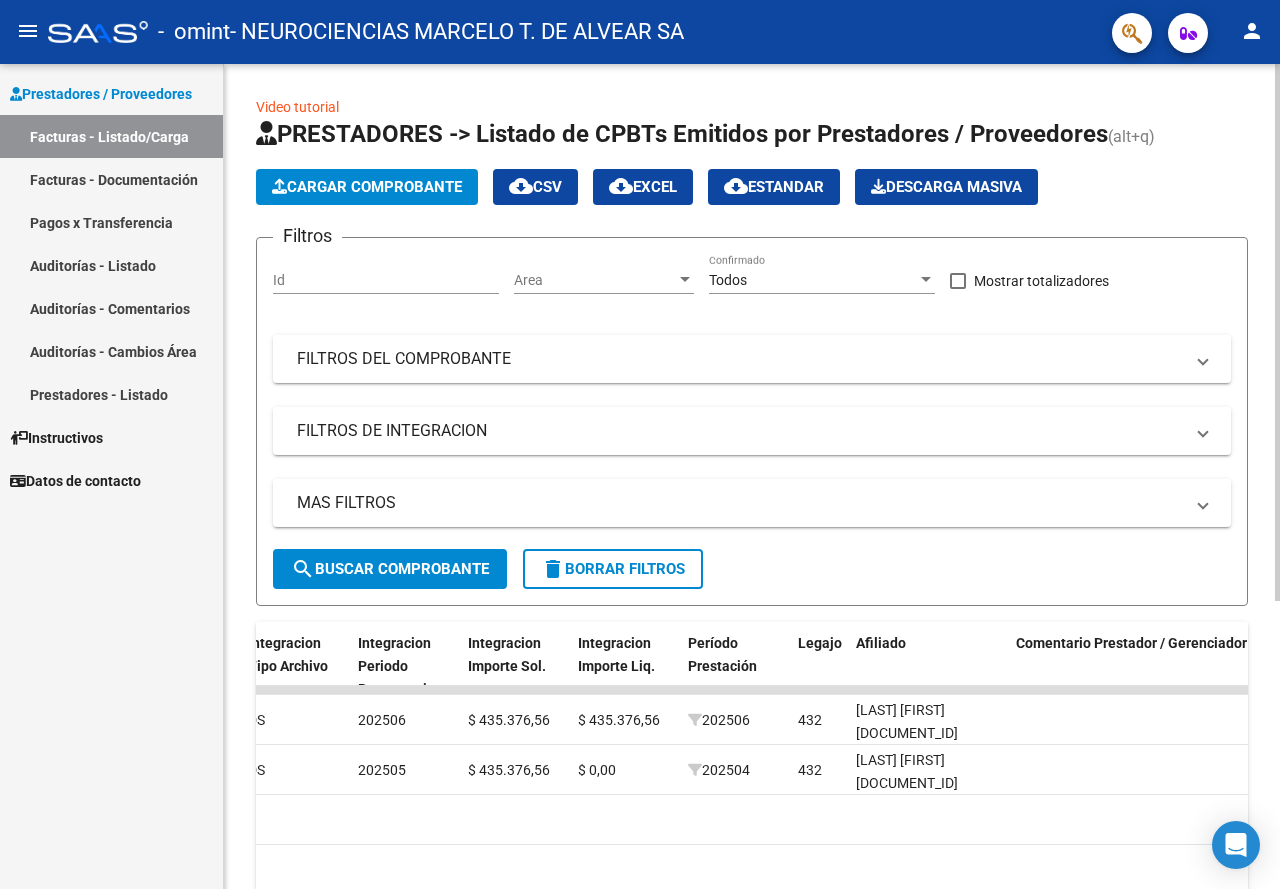 click on "Cargar Comprobante" 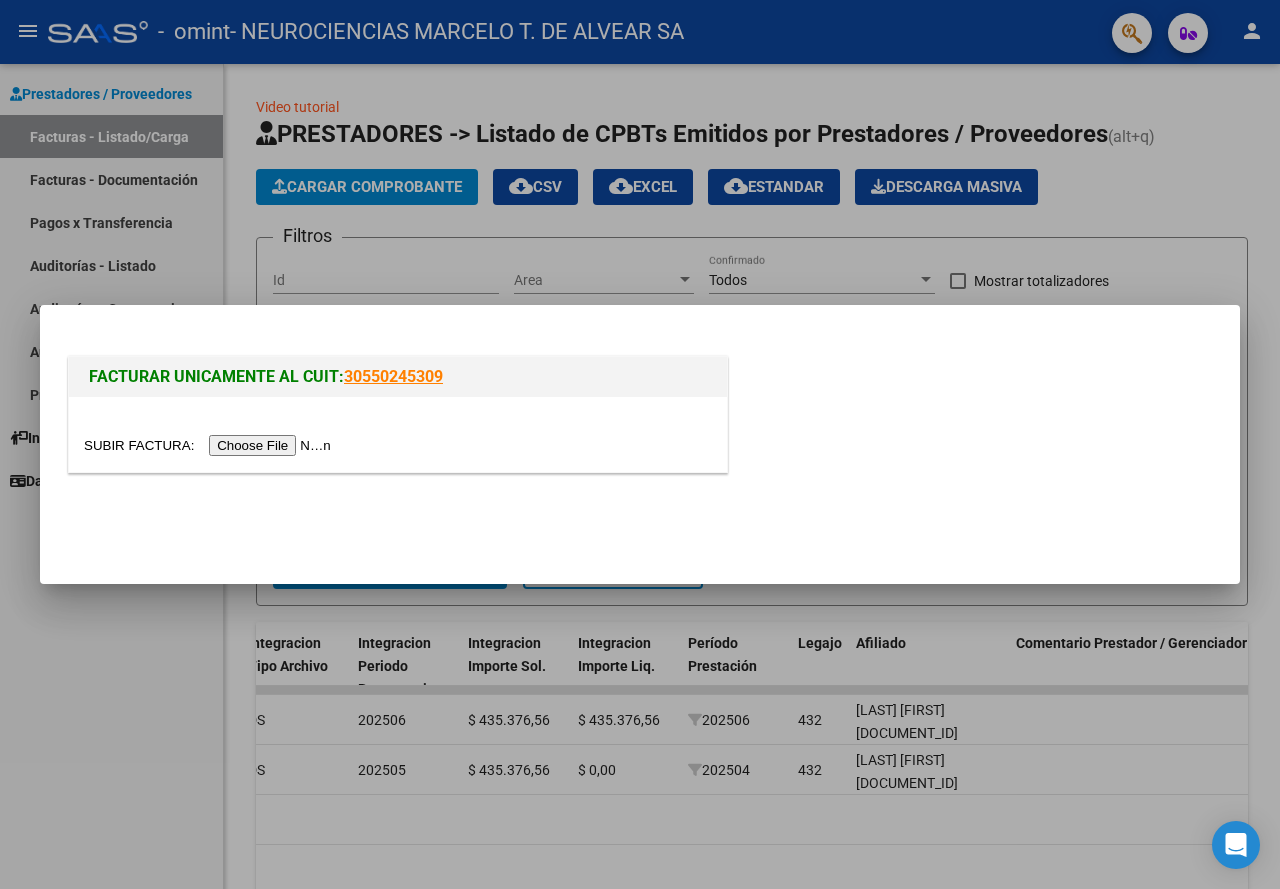 click at bounding box center (210, 445) 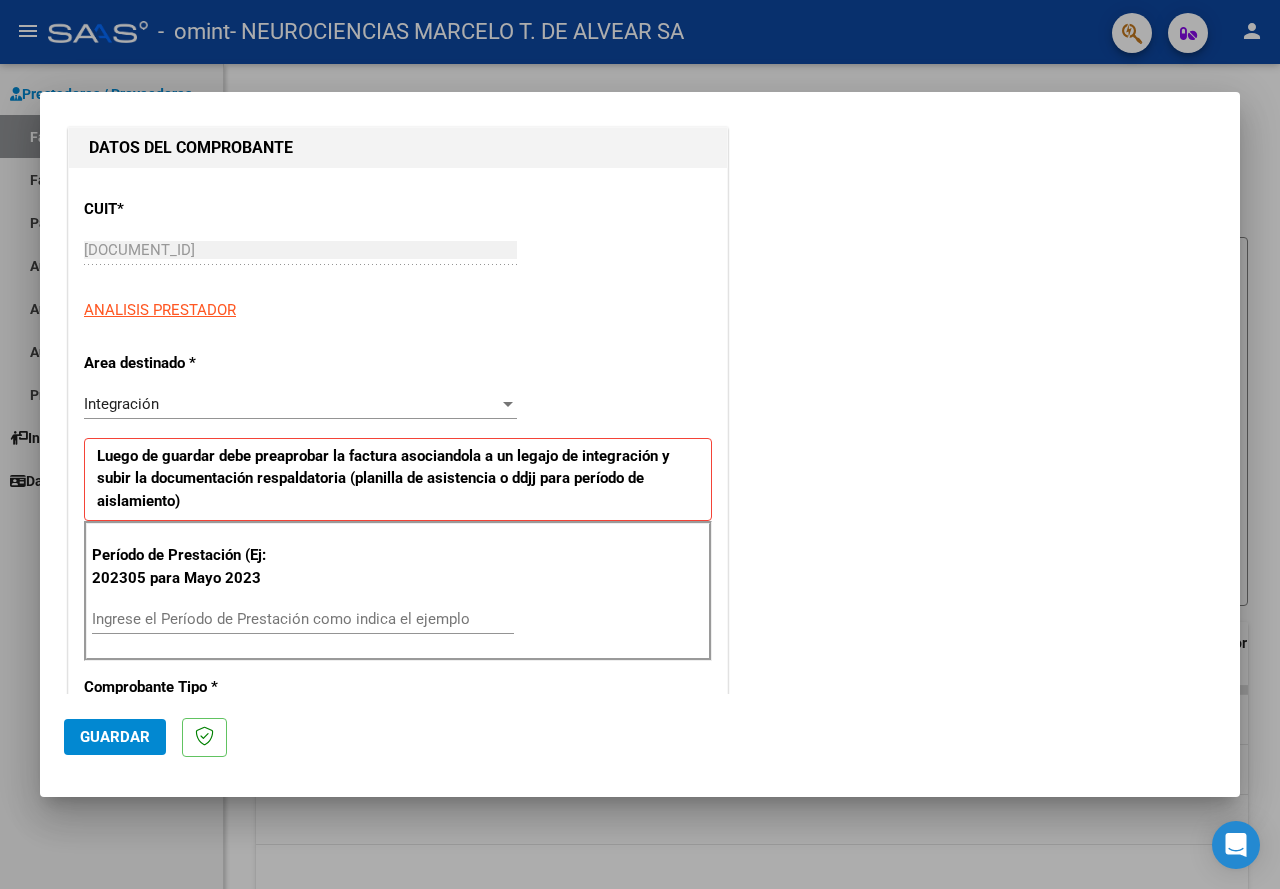 scroll, scrollTop: 200, scrollLeft: 0, axis: vertical 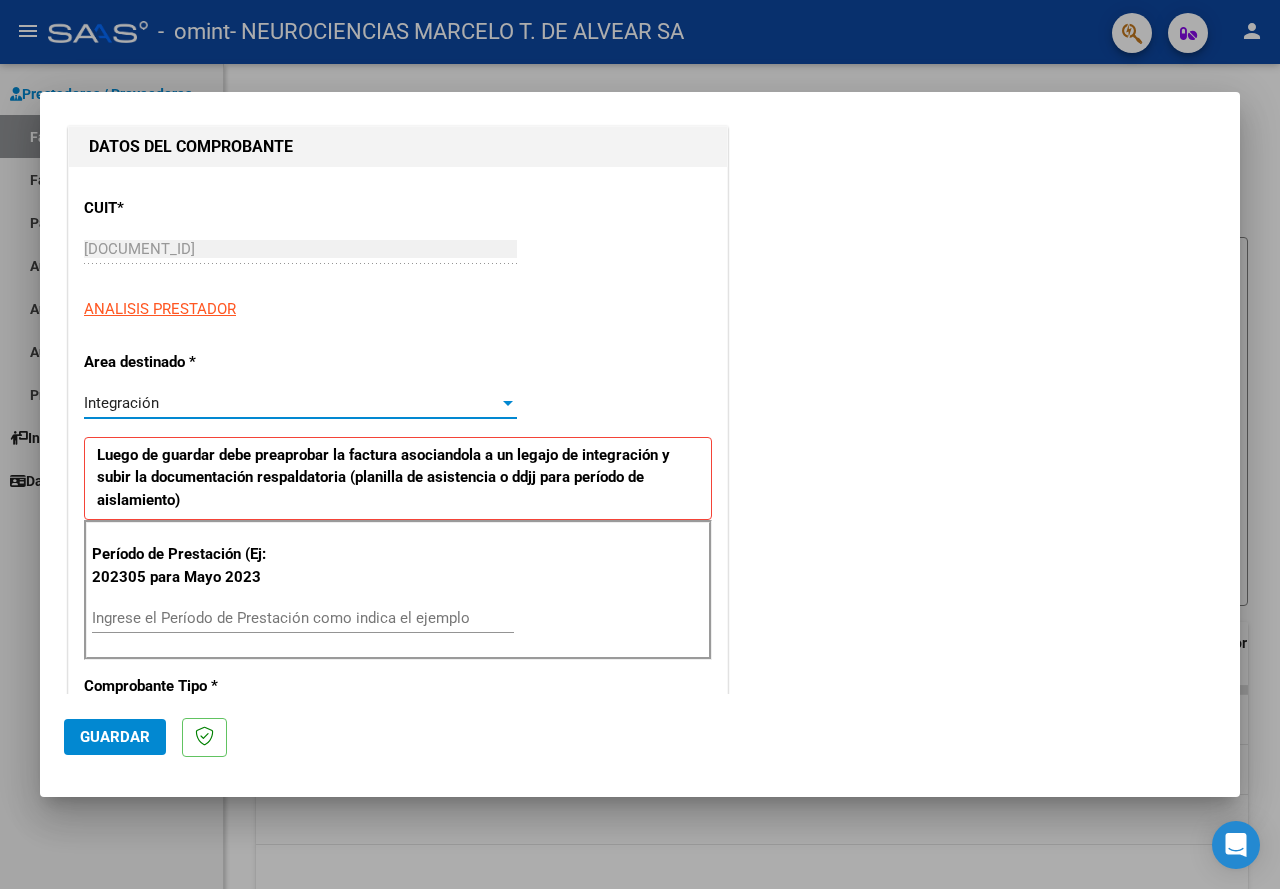 click on "Integración" at bounding box center (291, 403) 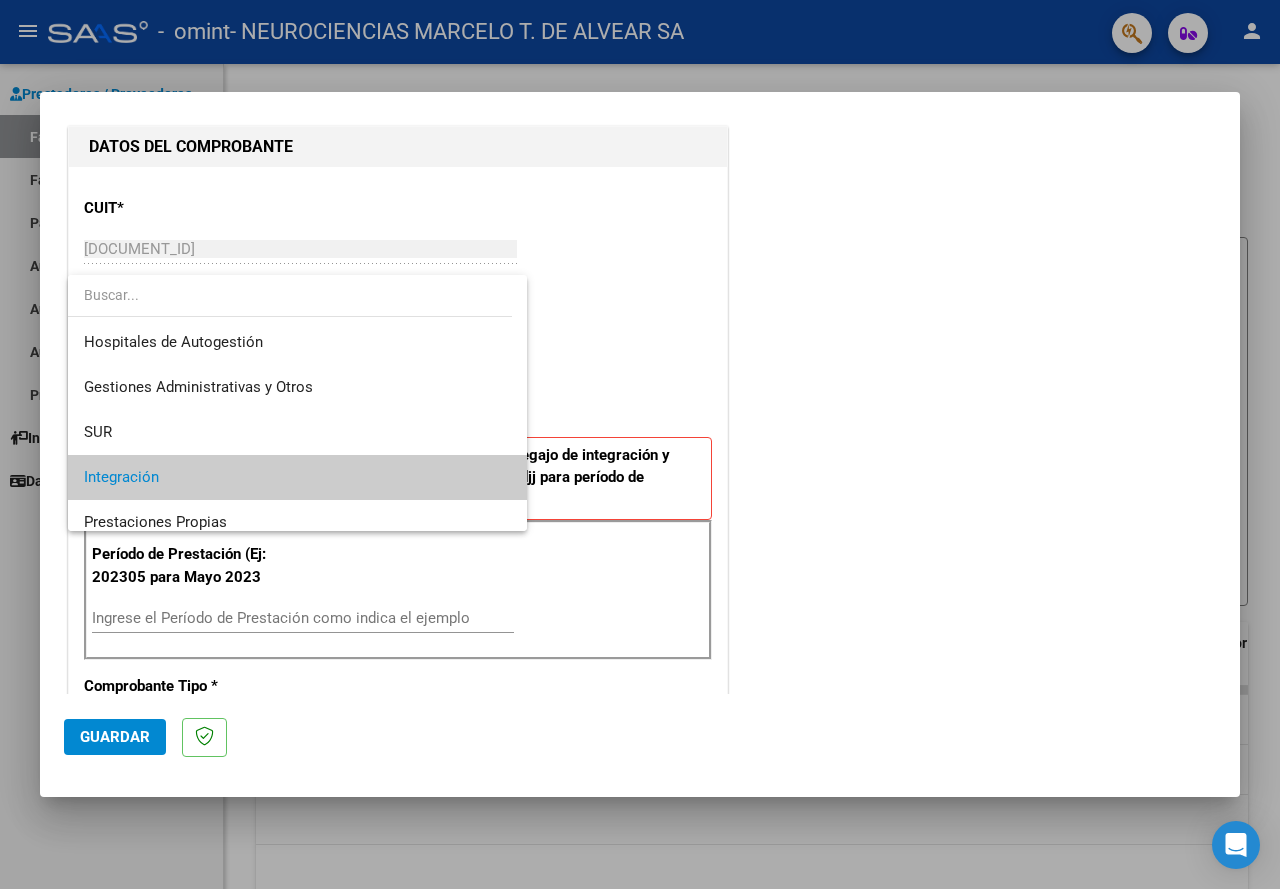 scroll, scrollTop: 75, scrollLeft: 0, axis: vertical 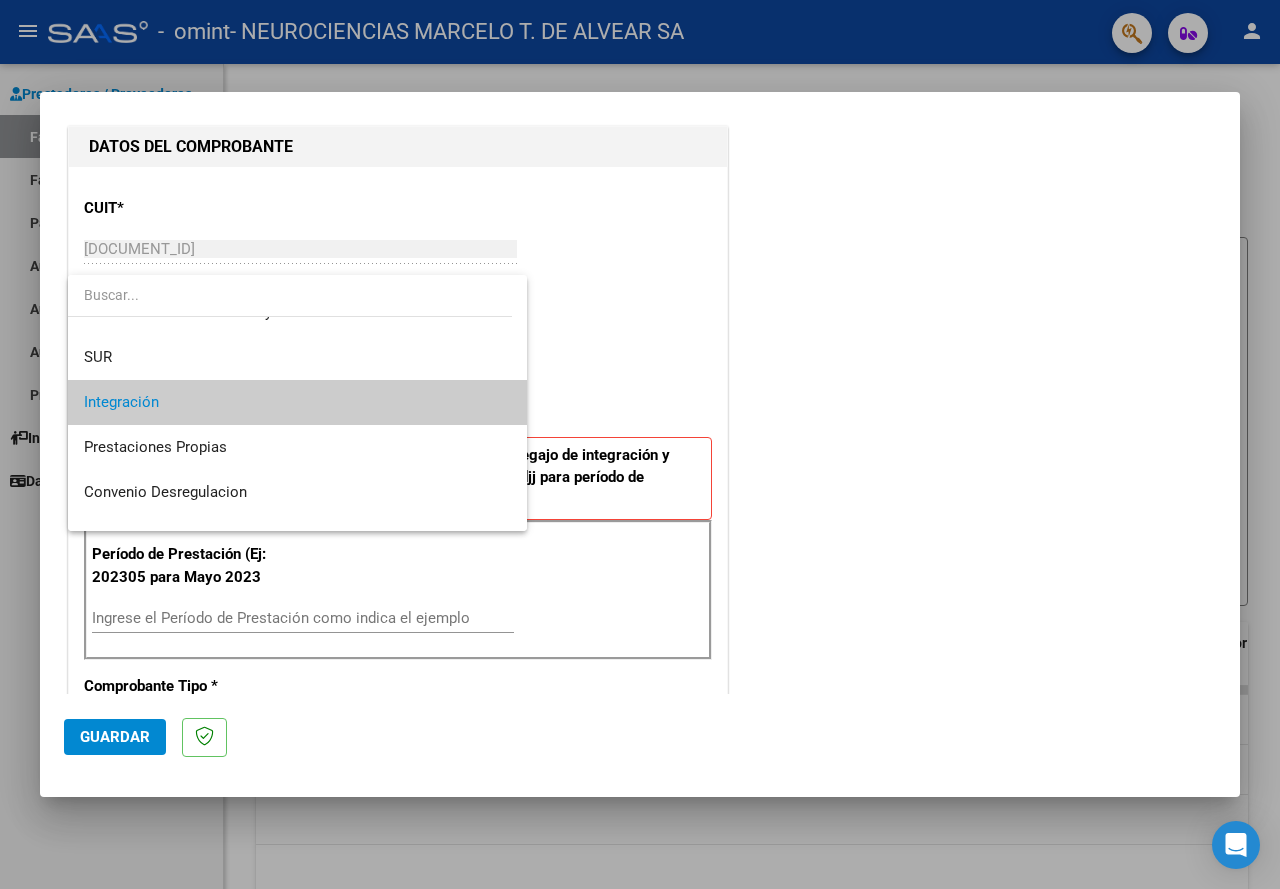 click on "Integración" at bounding box center [297, 402] 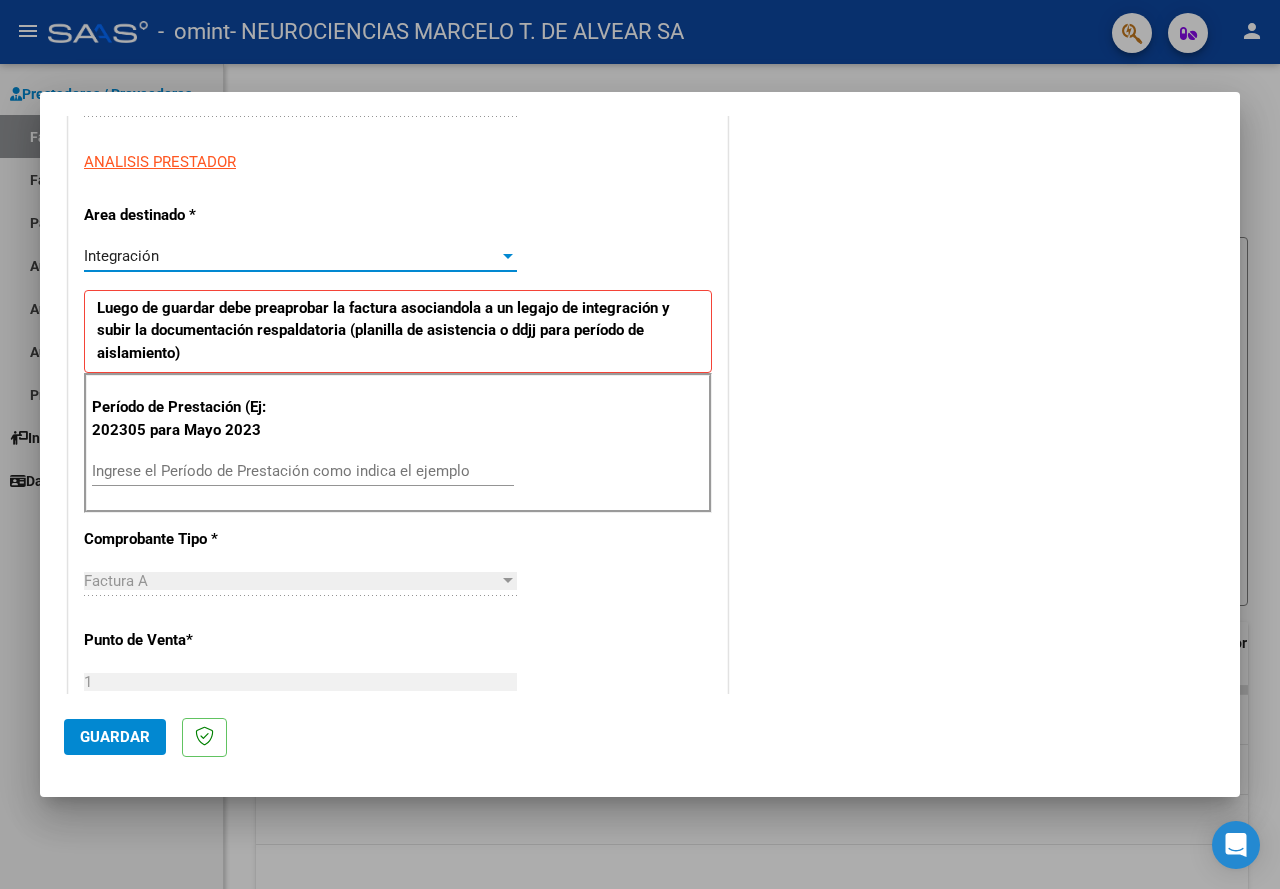 scroll, scrollTop: 500, scrollLeft: 0, axis: vertical 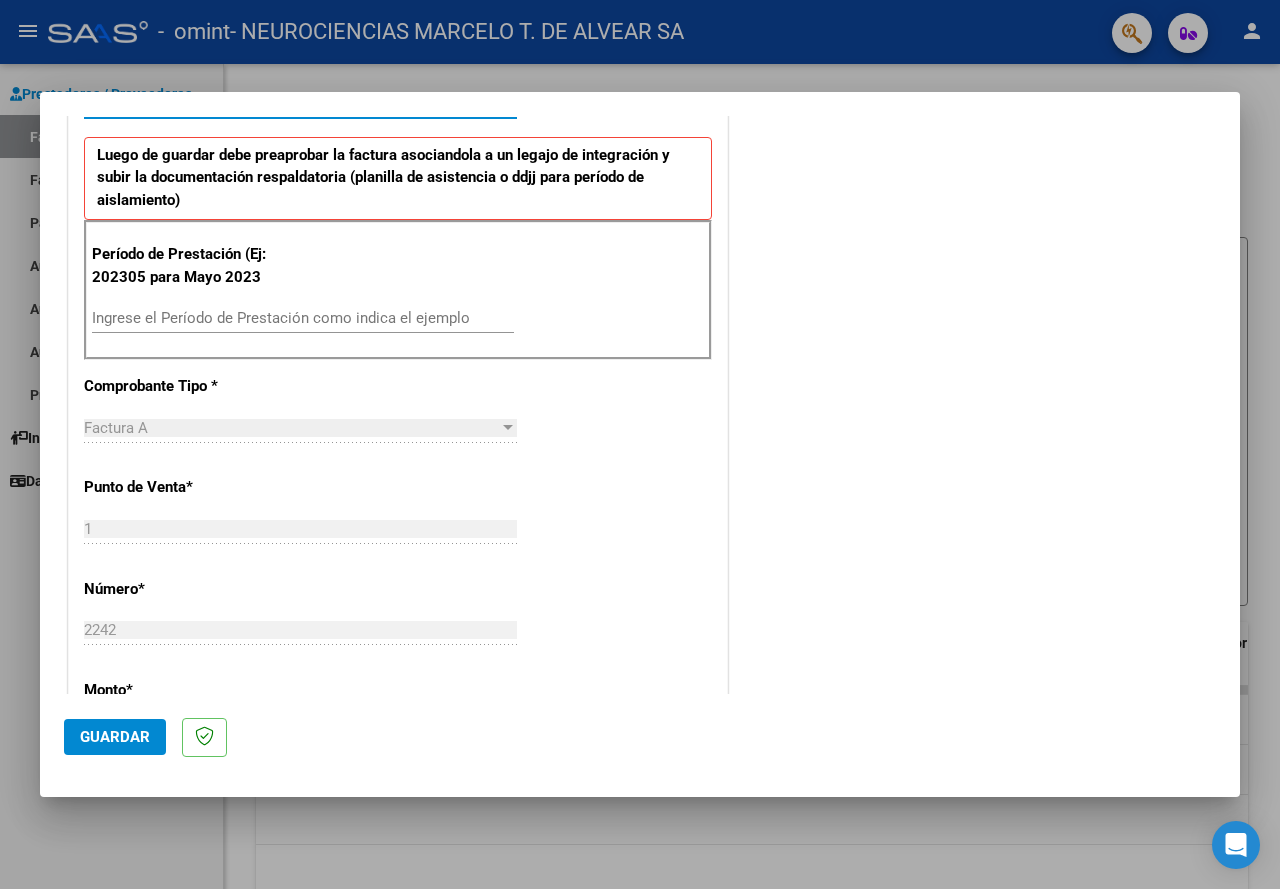 click on "Ingrese el Período de Prestación como indica el ejemplo" at bounding box center (303, 318) 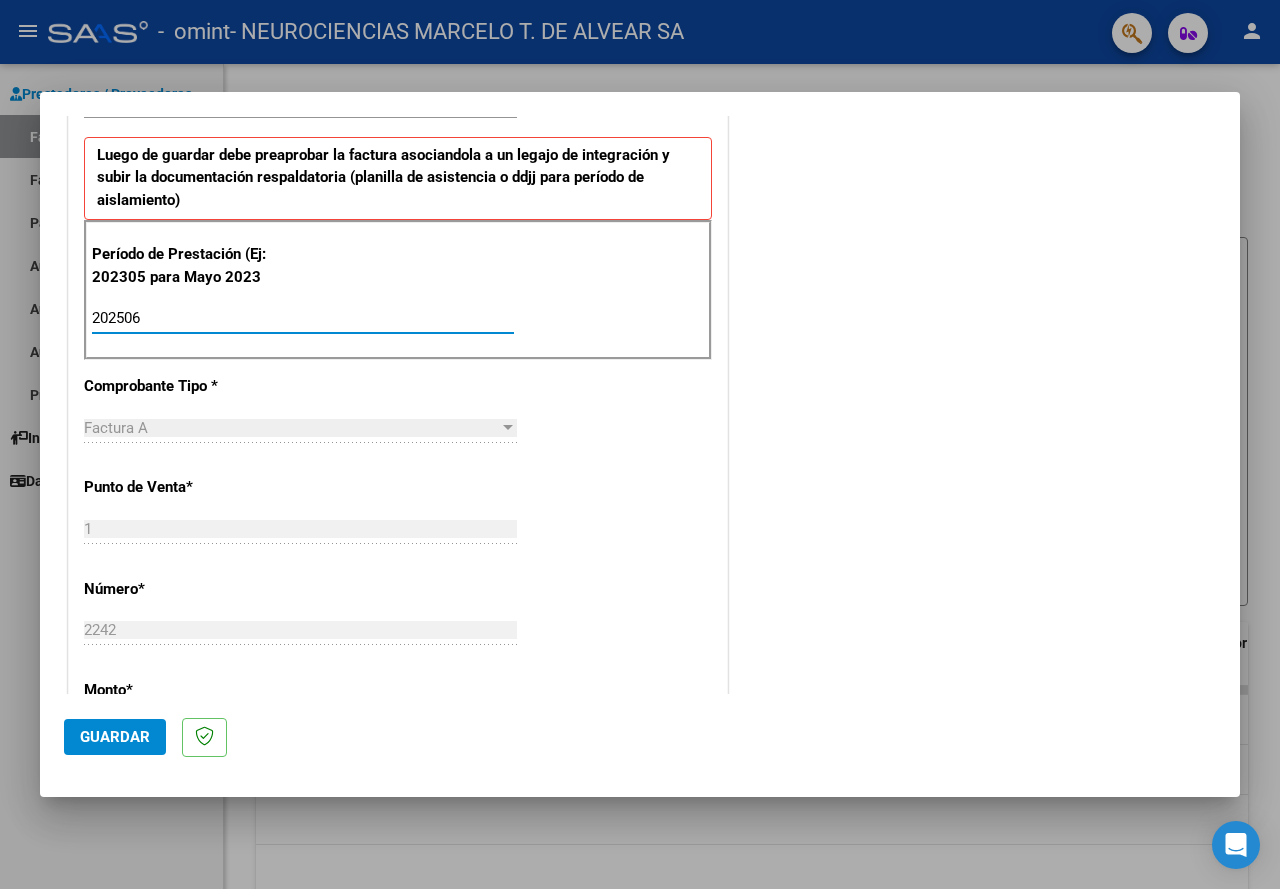 type on "202506" 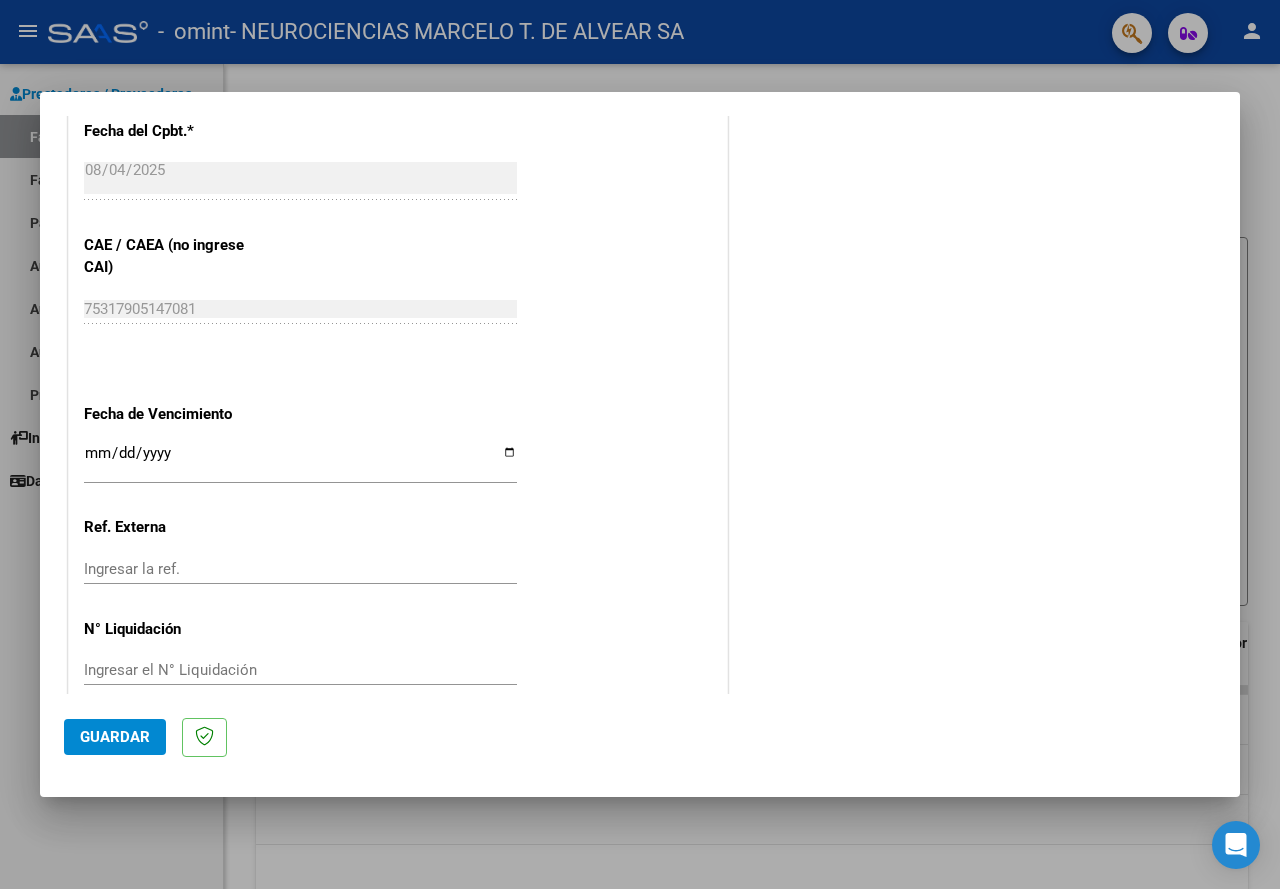 scroll, scrollTop: 1190, scrollLeft: 0, axis: vertical 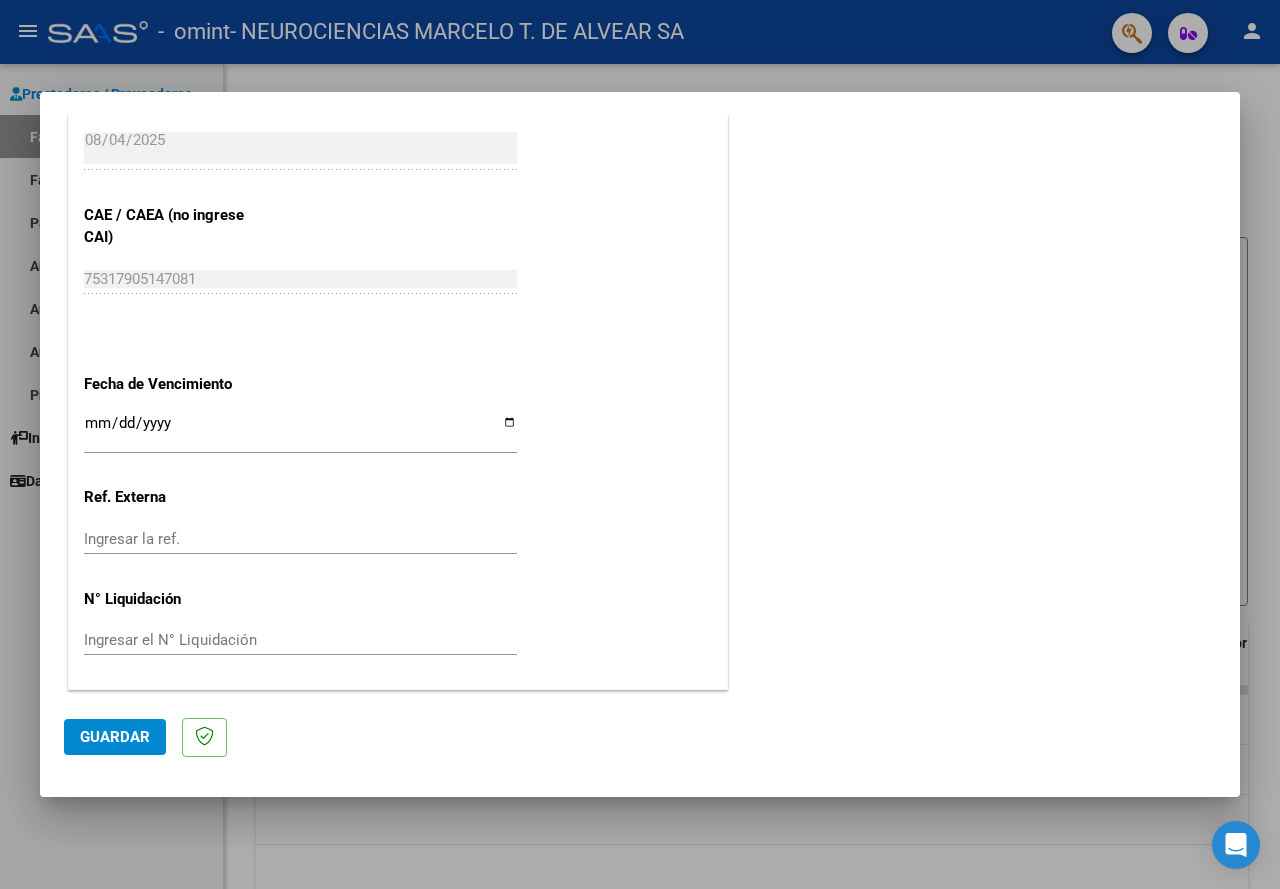 click on "Ingresar la fecha" at bounding box center [300, 431] 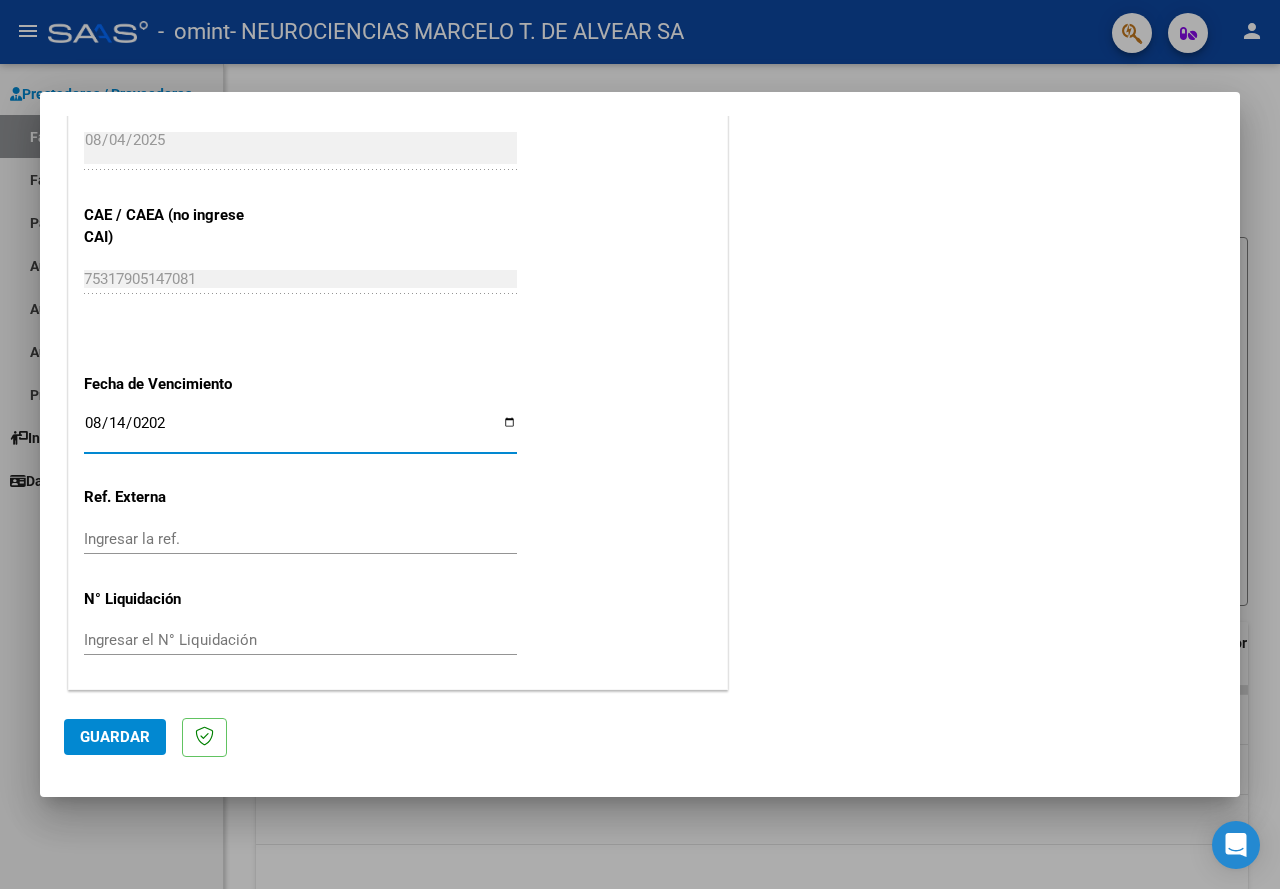 type on "2025-08-14" 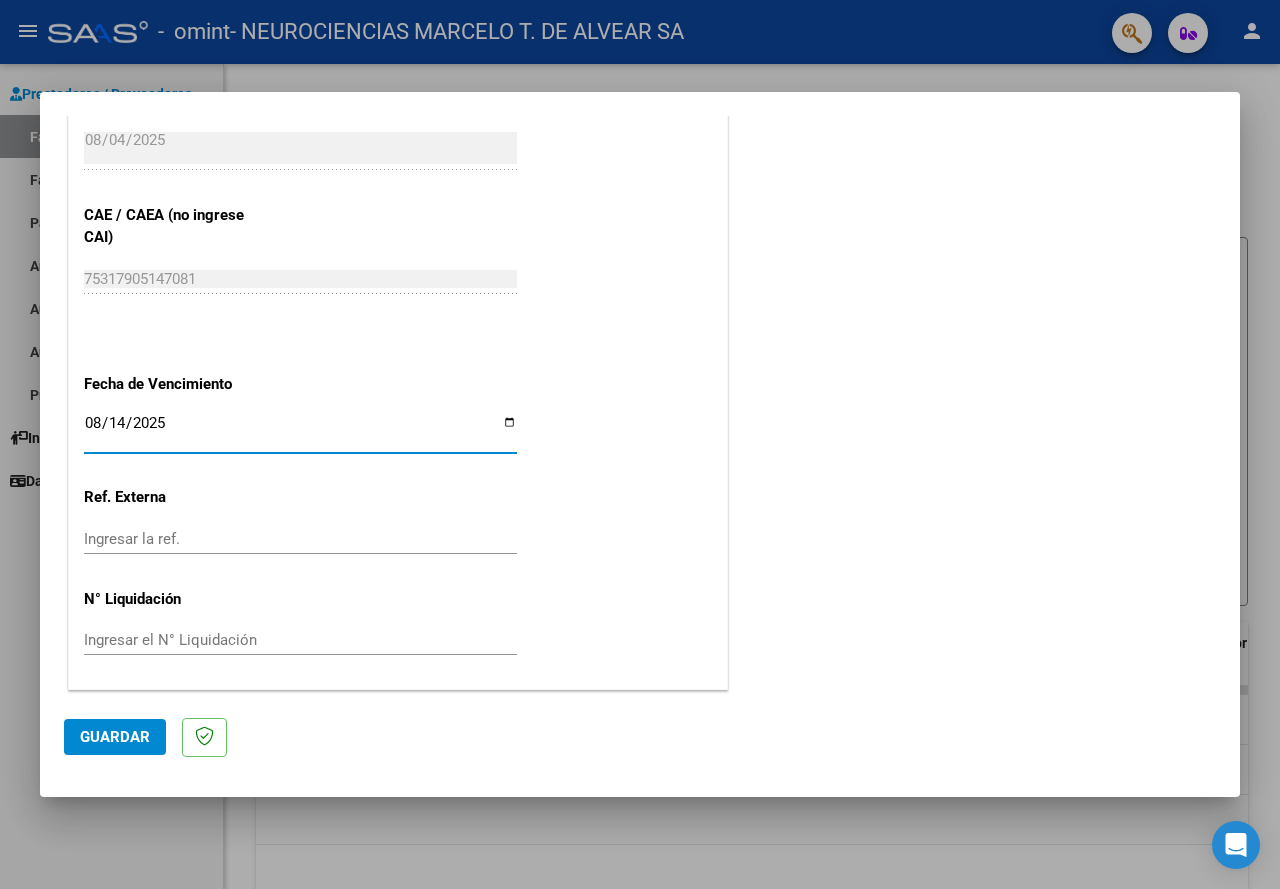 click on "CUIT  *   [DOCUMENT_ID] Ingresar CUIT  ANALISIS PRESTADOR  Area destinado * Integración Seleccionar Area Luego de guardar debe preaprobar la factura asociandola a un legajo de integración y subir la documentación respaldatoria (planilla de asistencia o ddjj para período de aislamiento)  Período de Prestación (Ej: 202305 para Mayo 2023    202506 Ingrese el Período de Prestación como indica el ejemplo   Comprobante Tipo * Factura A Seleccionar Tipo Punto de Venta  *   1 Ingresar el Nro.  Número  *   2242 Ingresar el Nro.  Monto  *   [AMOUNT] Ingresar el monto  Fecha del Cpbt.  *   2025-08-04 Ingresar la fecha  CAE / CAEA (no ingrese CAI)    75317905147081 Ingresar el CAE o CAEA (no ingrese CAI)  Fecha de Vencimiento    2025-08-14 Ingresar la fecha  Ref. Externa    Ingresar la ref.  N° Liquidación    Ingresar el N° Liquidación" at bounding box center (398, -67) 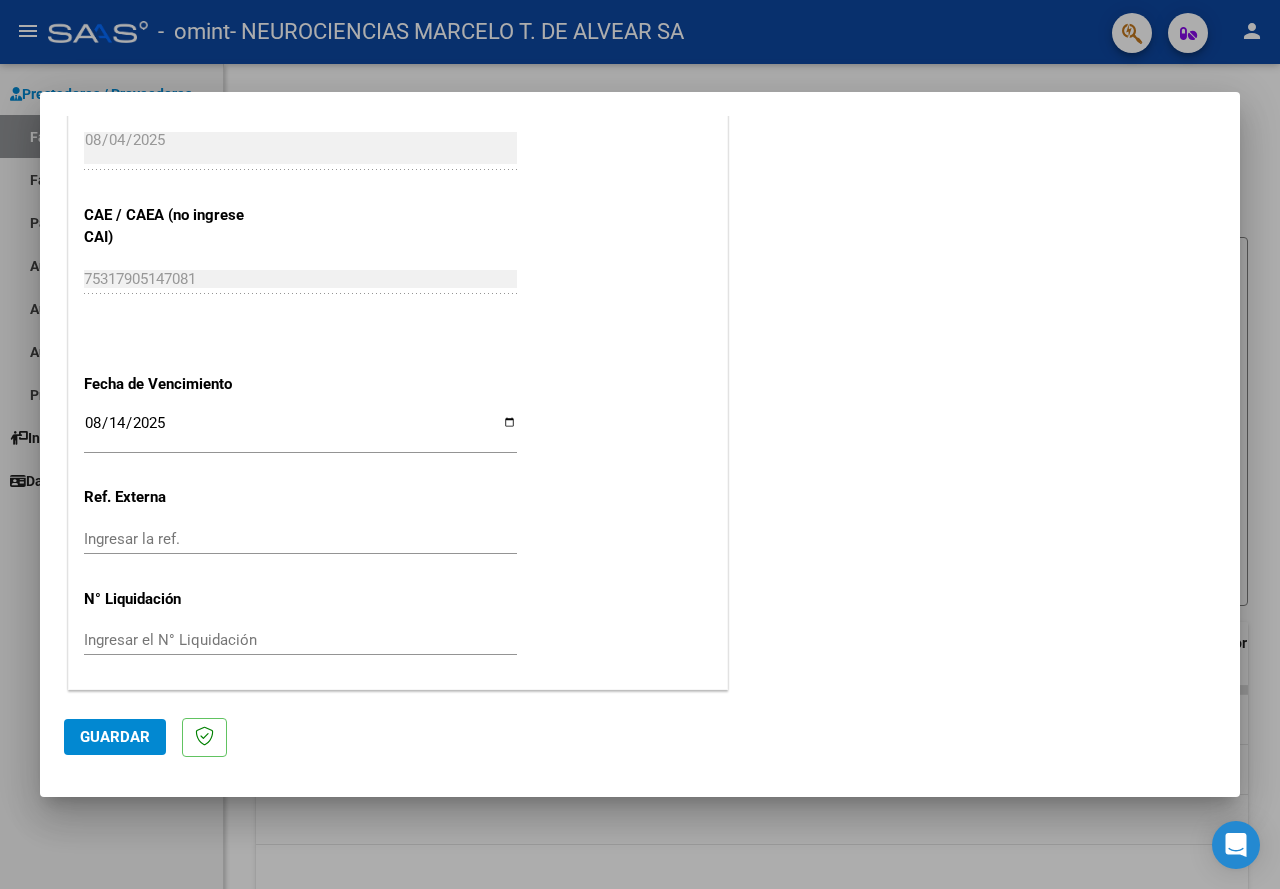 click on "Ingresar el N° Liquidación" at bounding box center [300, 640] 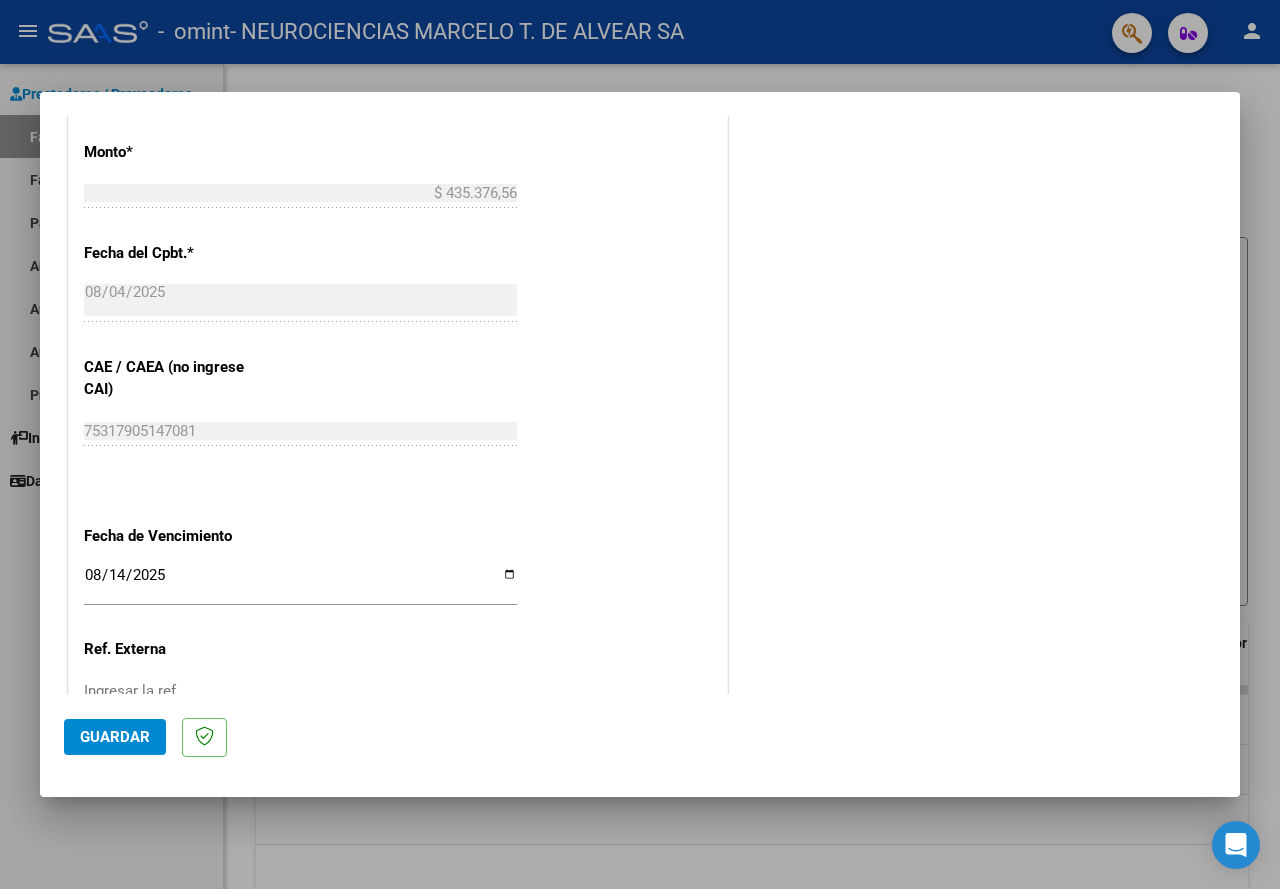 scroll, scrollTop: 1190, scrollLeft: 0, axis: vertical 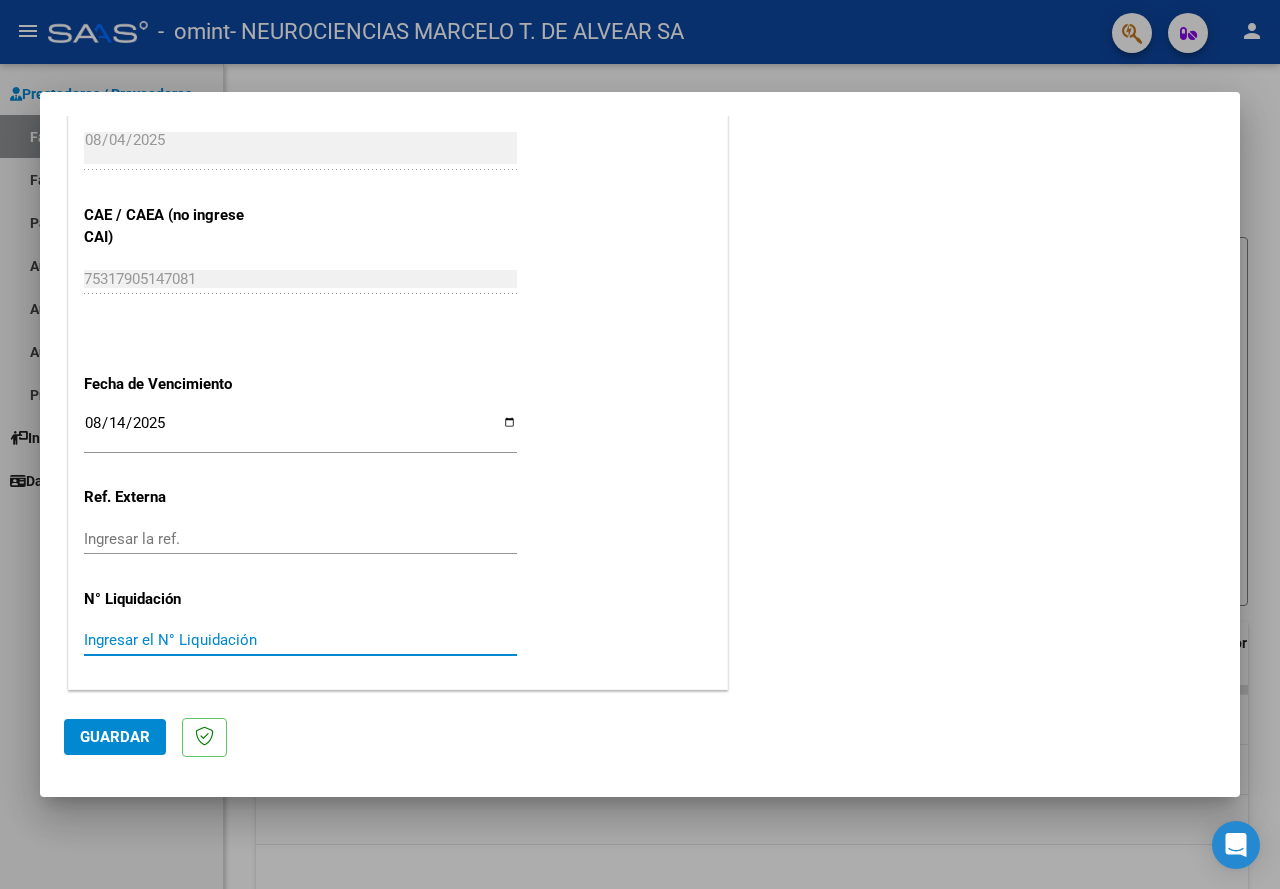 click on "Guardar" 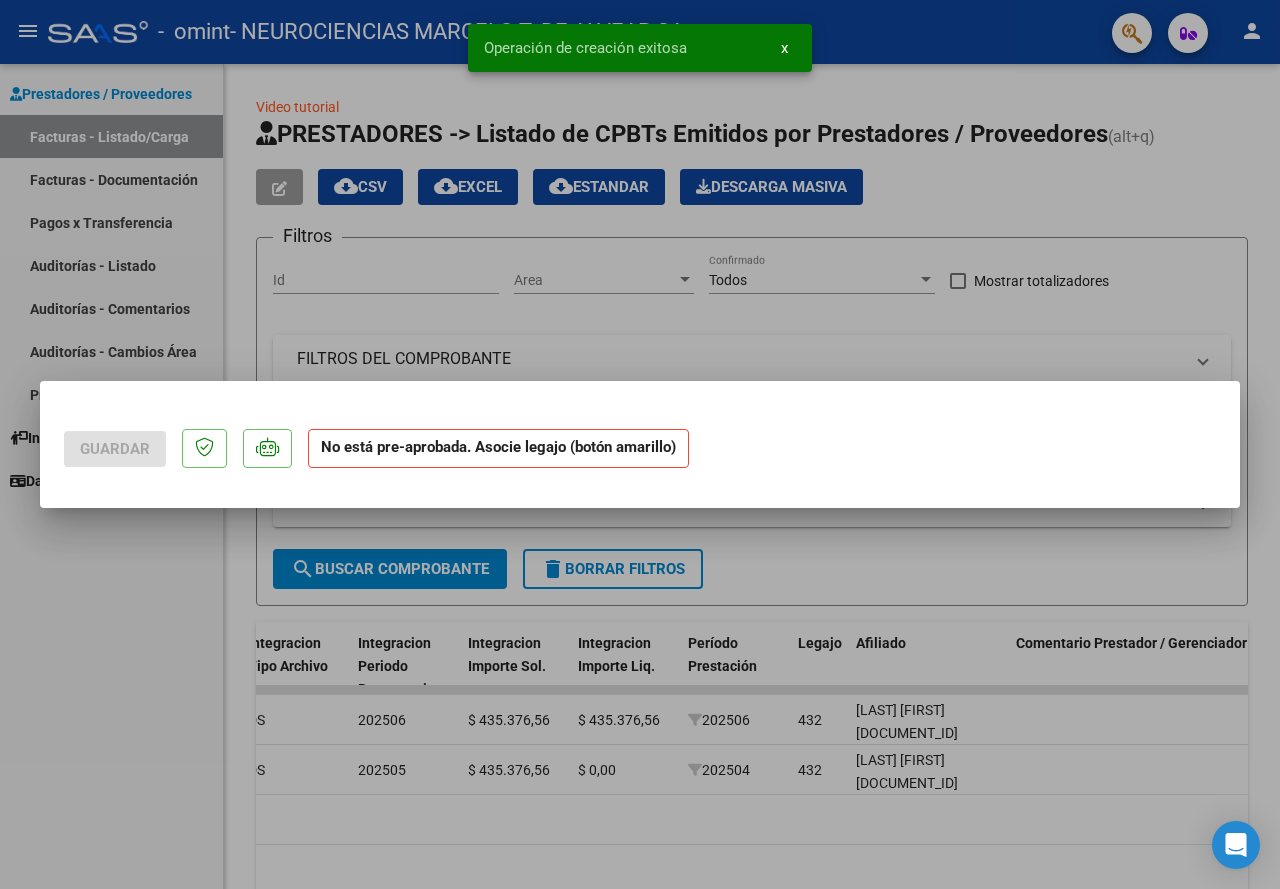 scroll, scrollTop: 0, scrollLeft: 0, axis: both 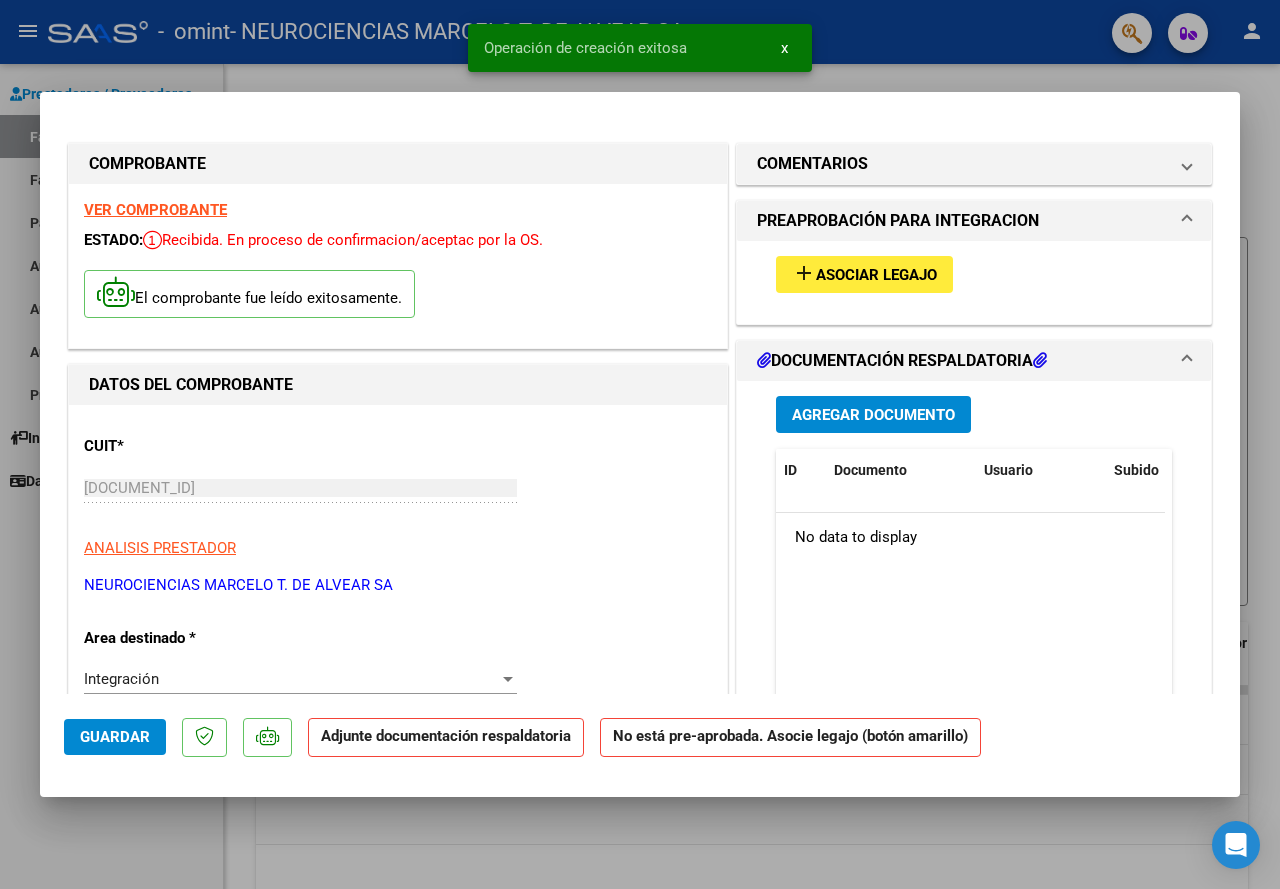 click on "Asociar Legajo" at bounding box center (876, 275) 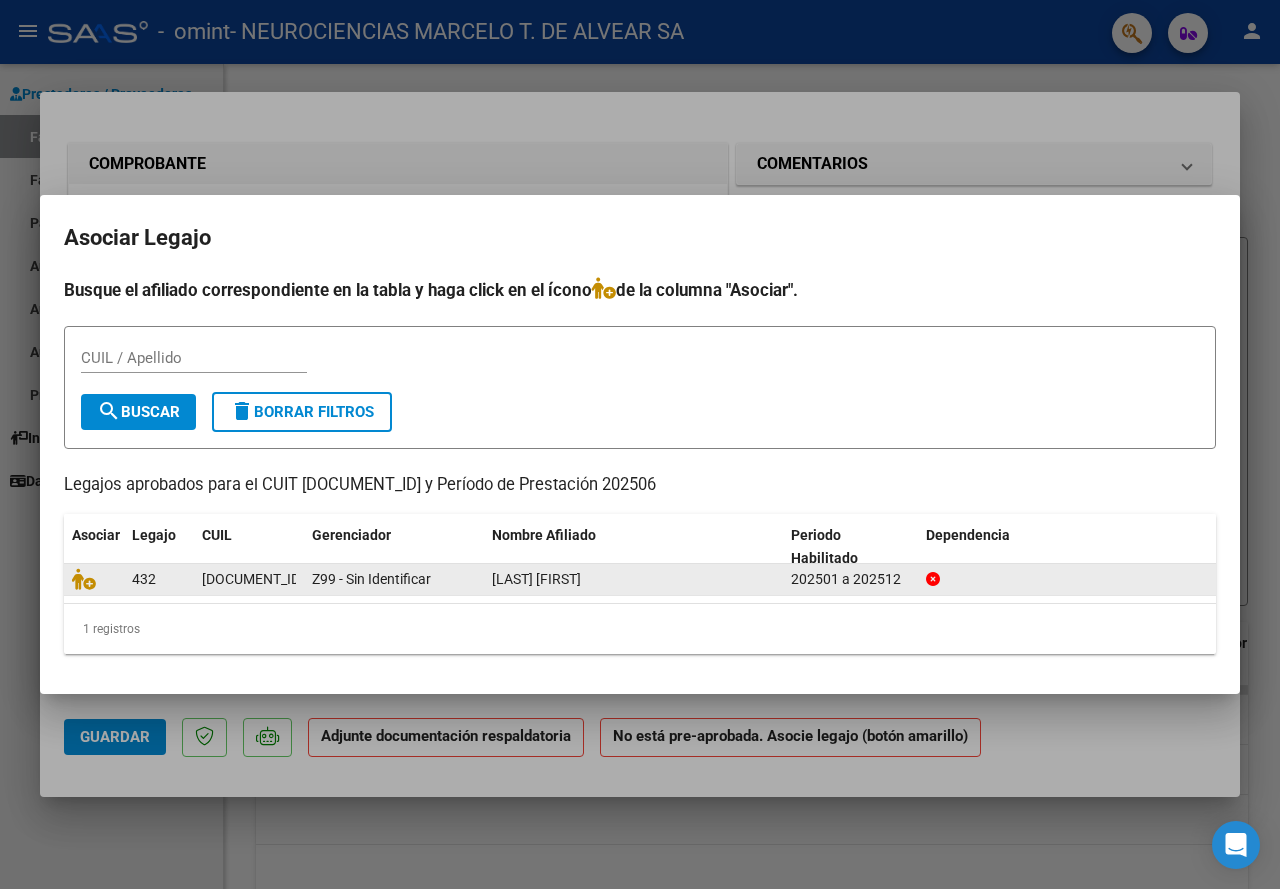 click on "202501 a 202512" 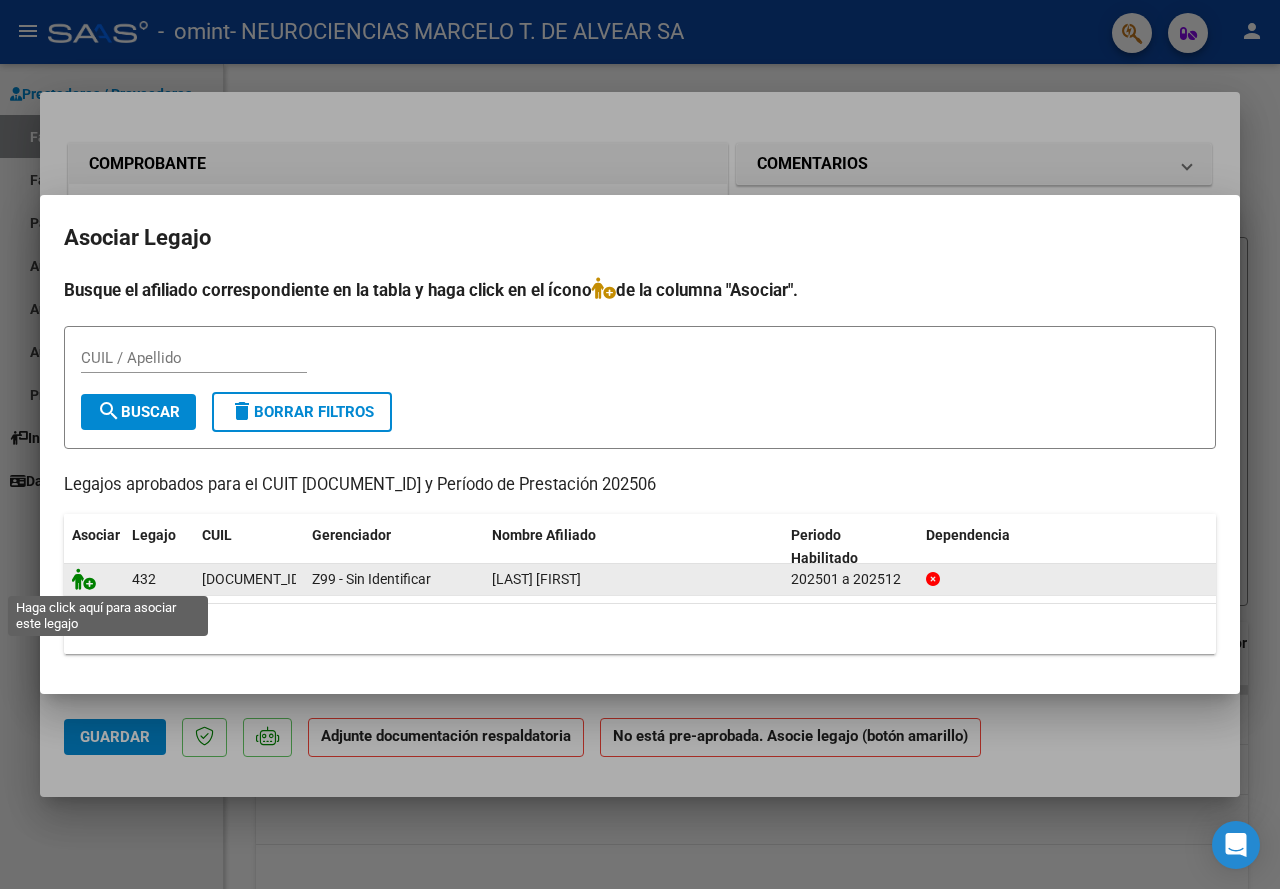 click 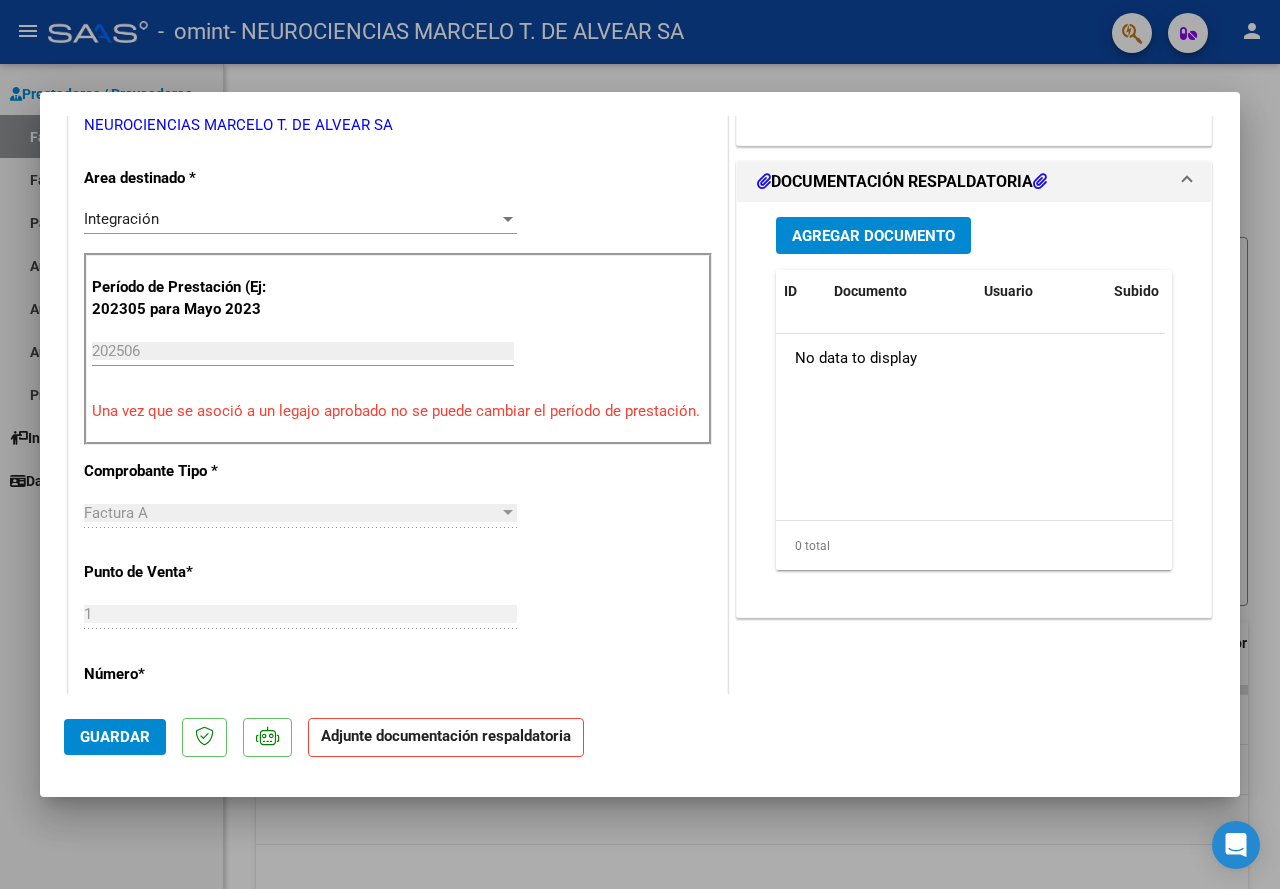 scroll, scrollTop: 500, scrollLeft: 0, axis: vertical 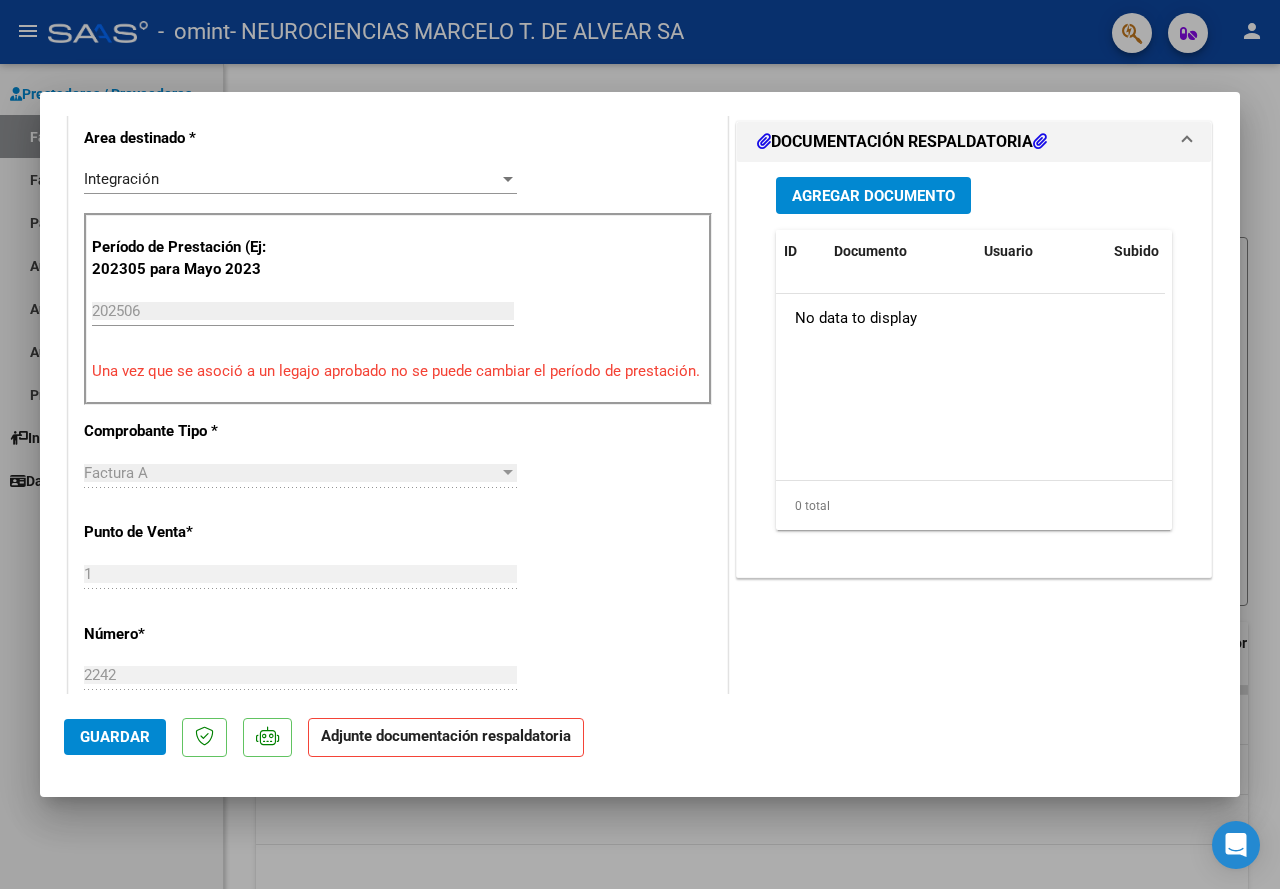 click on "Agregar Documento" at bounding box center [873, 196] 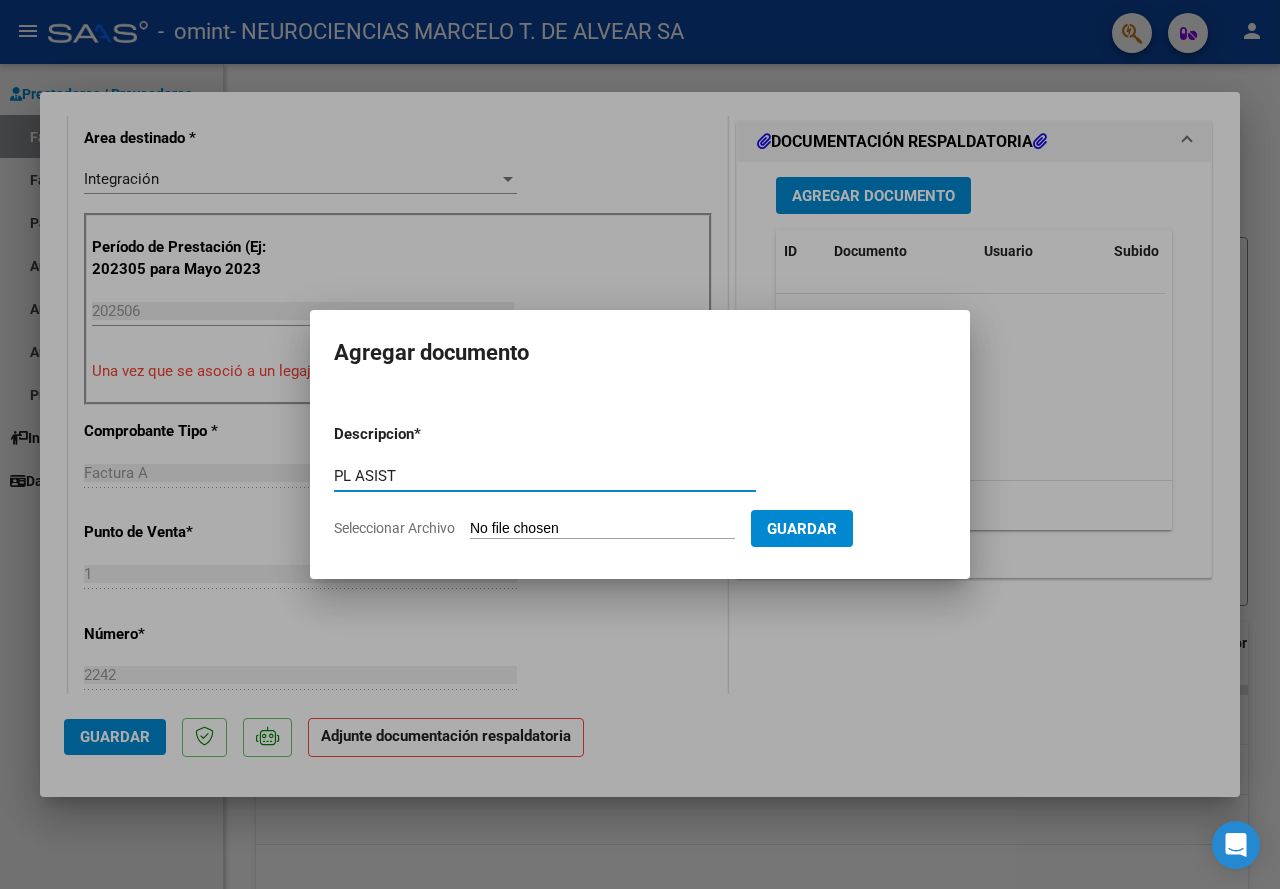 type on "PL ASIST" 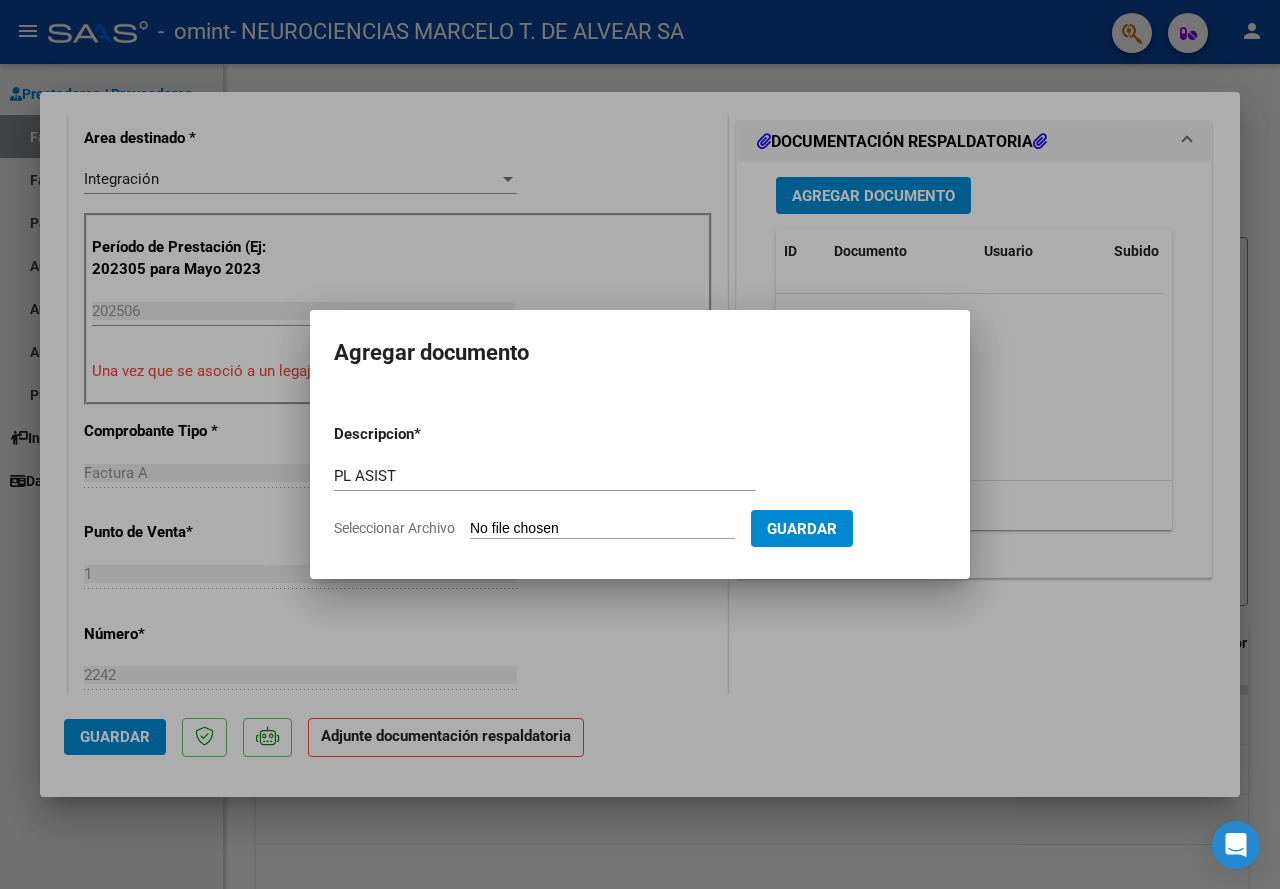 type on "C:\fakepath\[LAST]_[DATE].pdf" 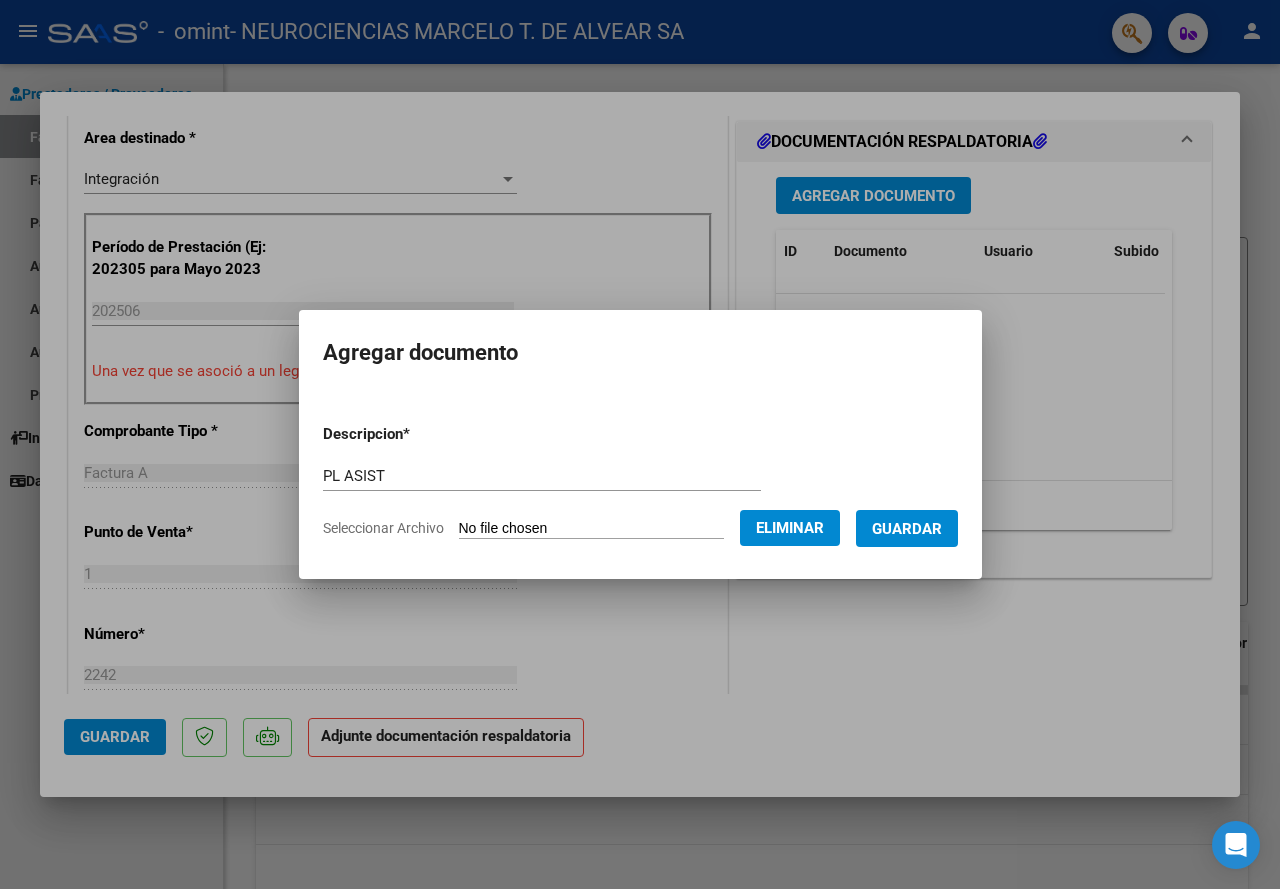 click on "Guardar" at bounding box center [907, 529] 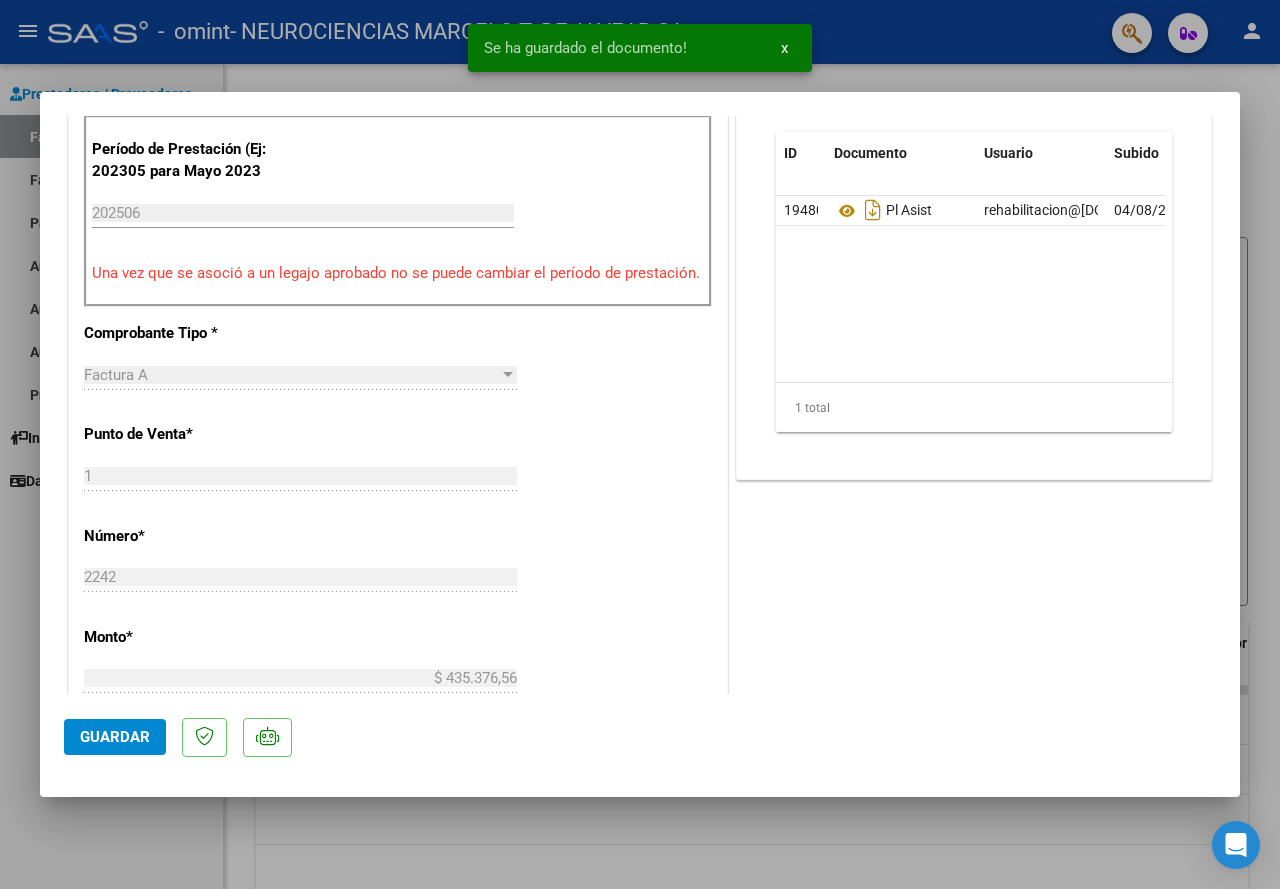 scroll, scrollTop: 800, scrollLeft: 0, axis: vertical 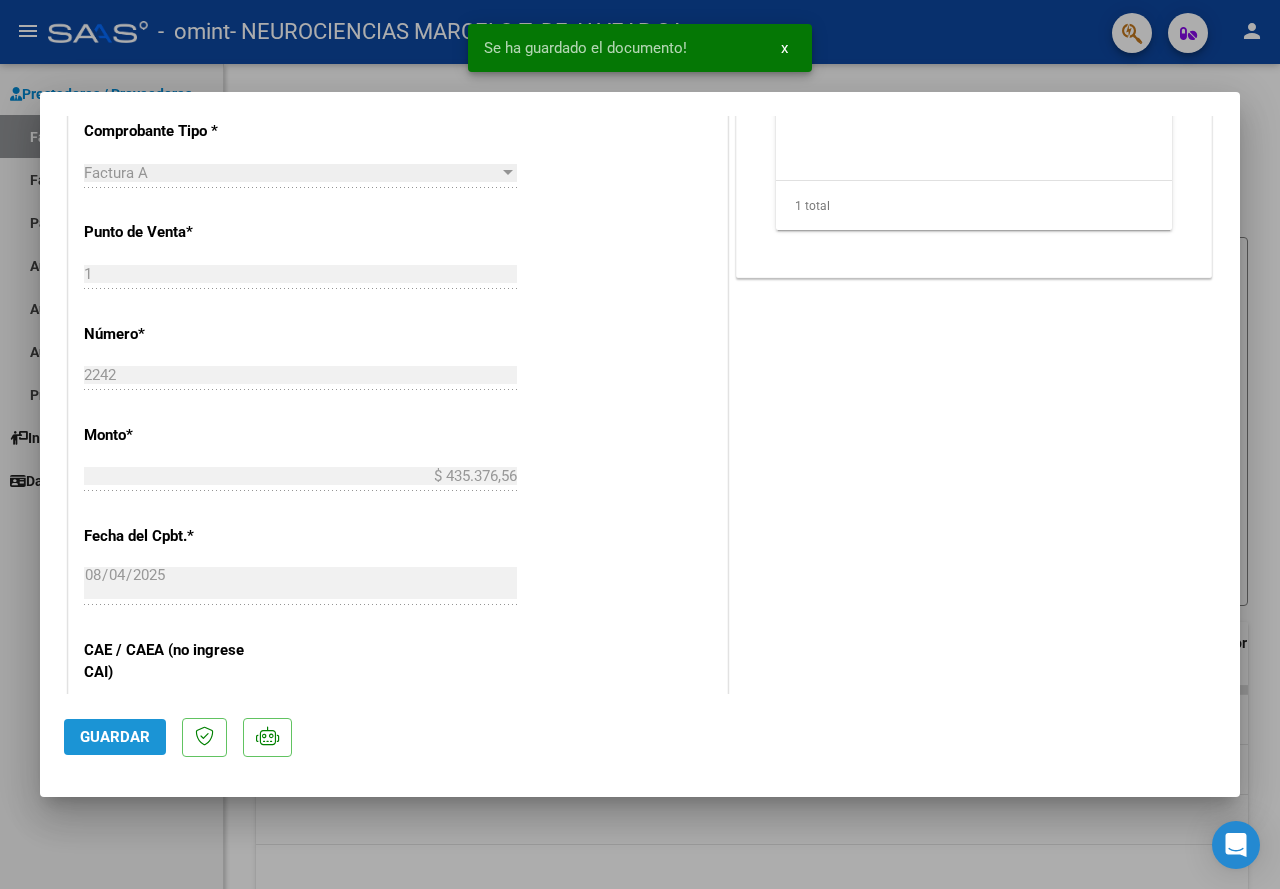 click on "Guardar" 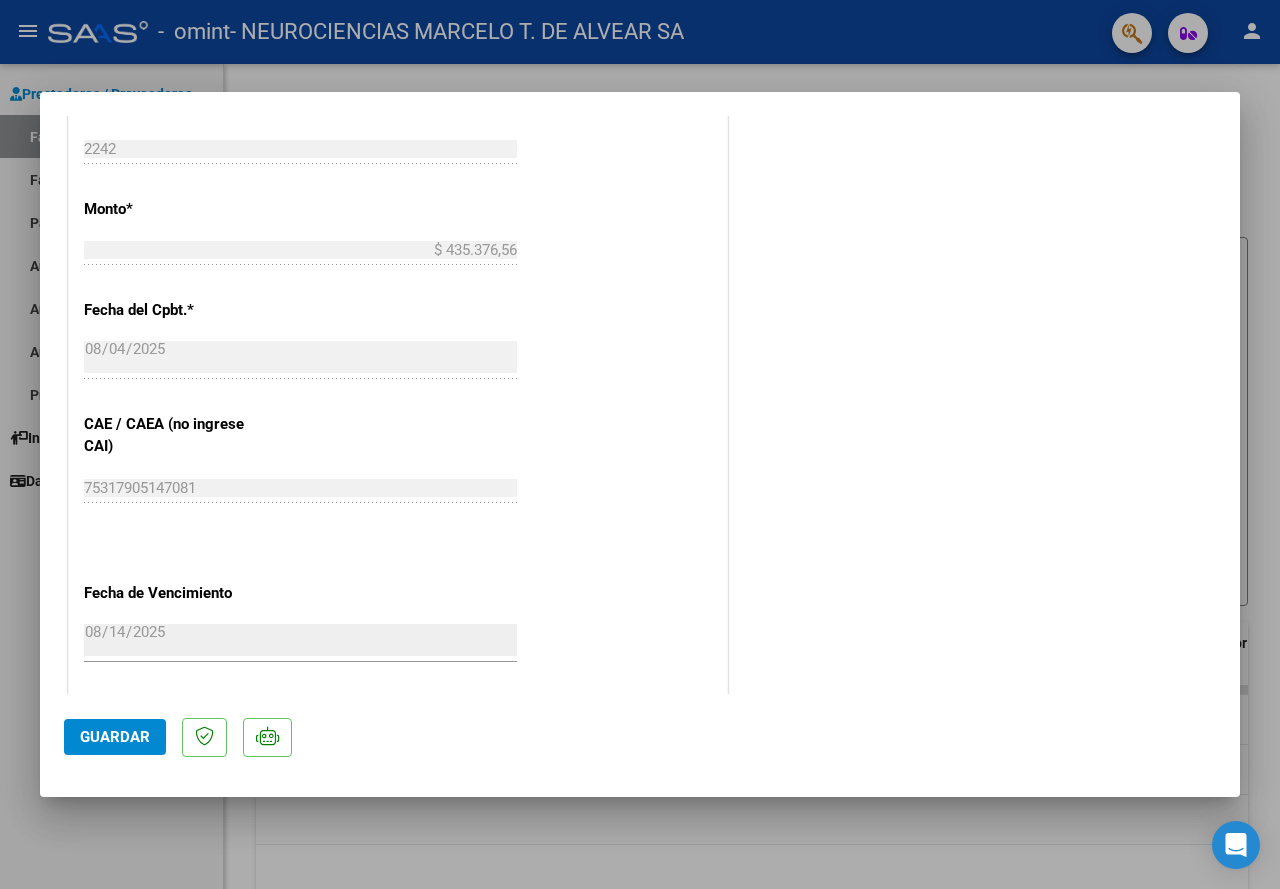 scroll, scrollTop: 1235, scrollLeft: 0, axis: vertical 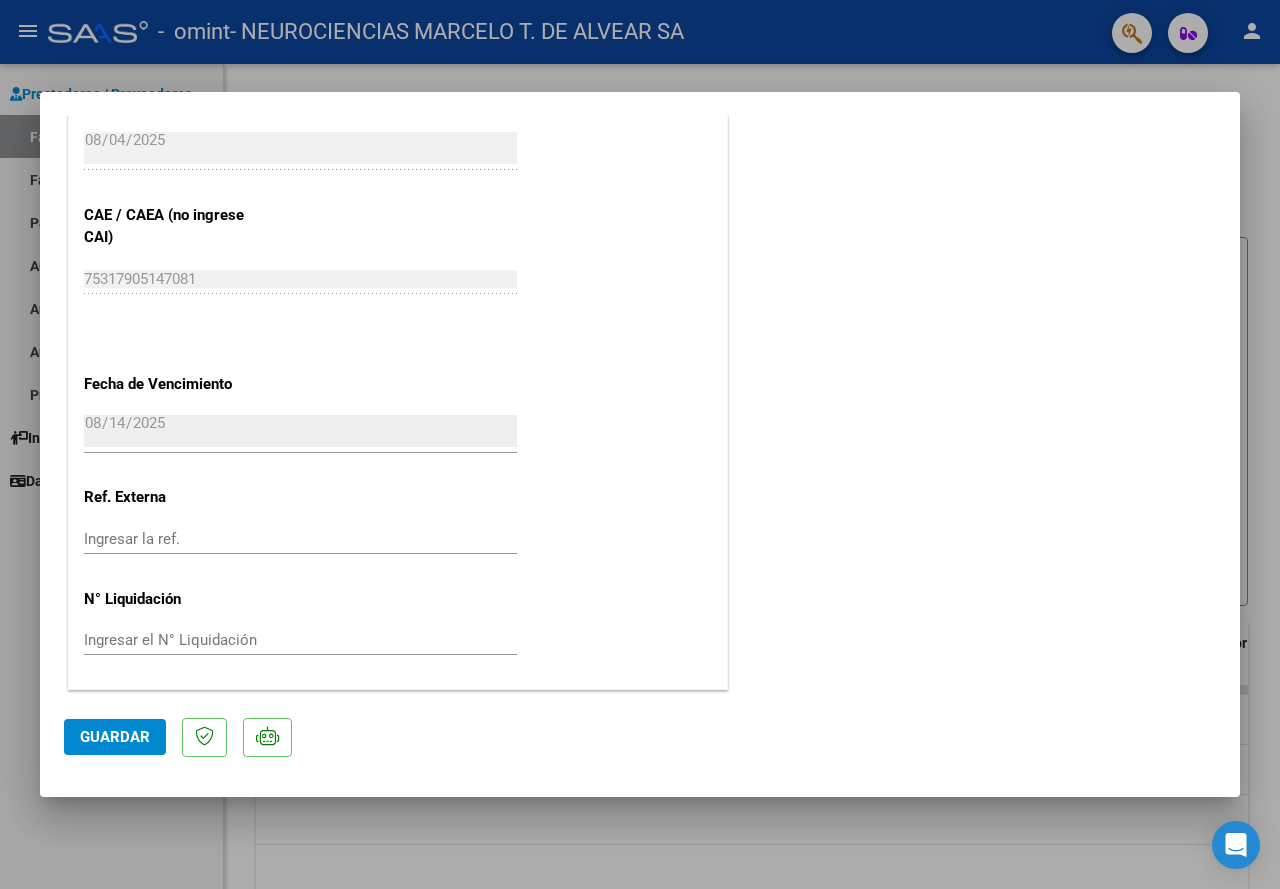 click on "Guardar" 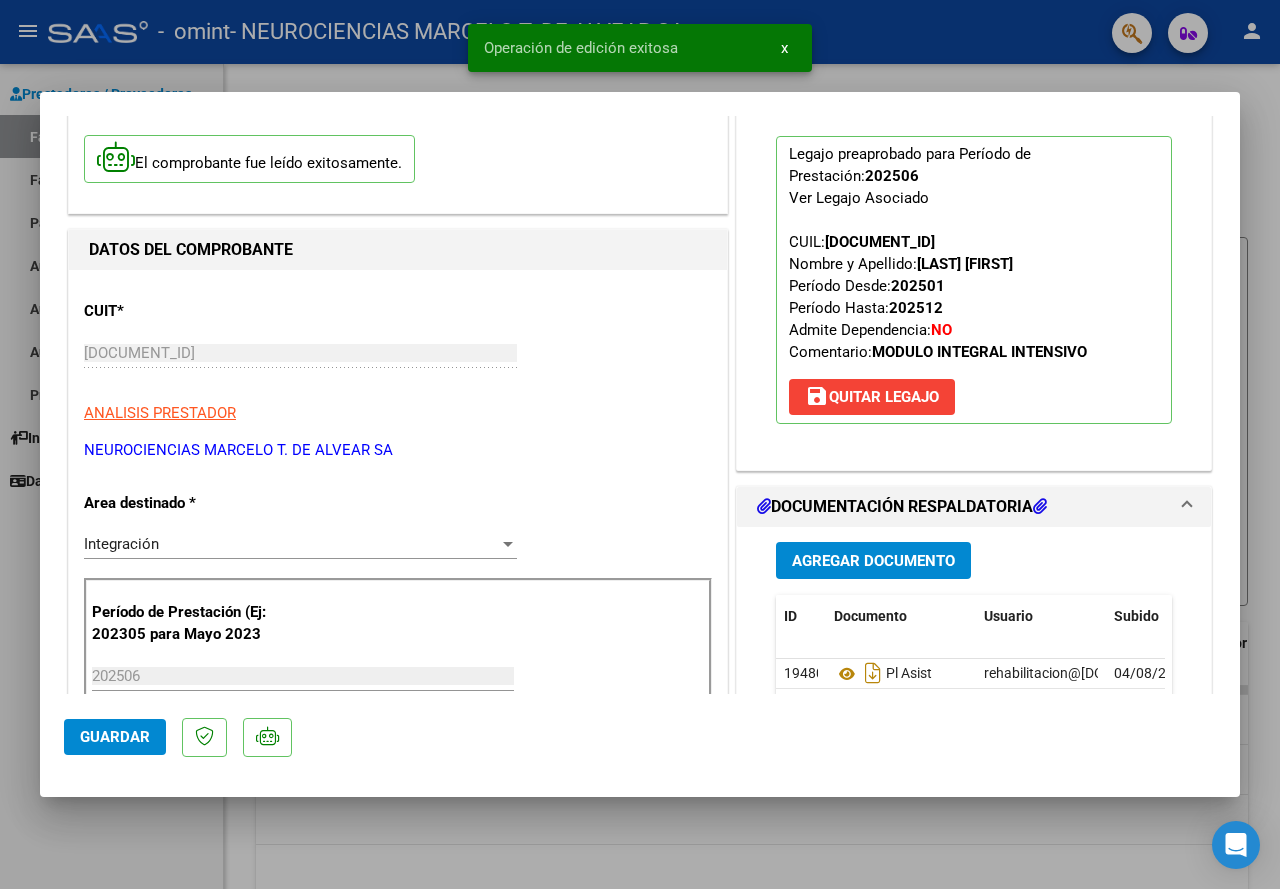 scroll, scrollTop: 0, scrollLeft: 0, axis: both 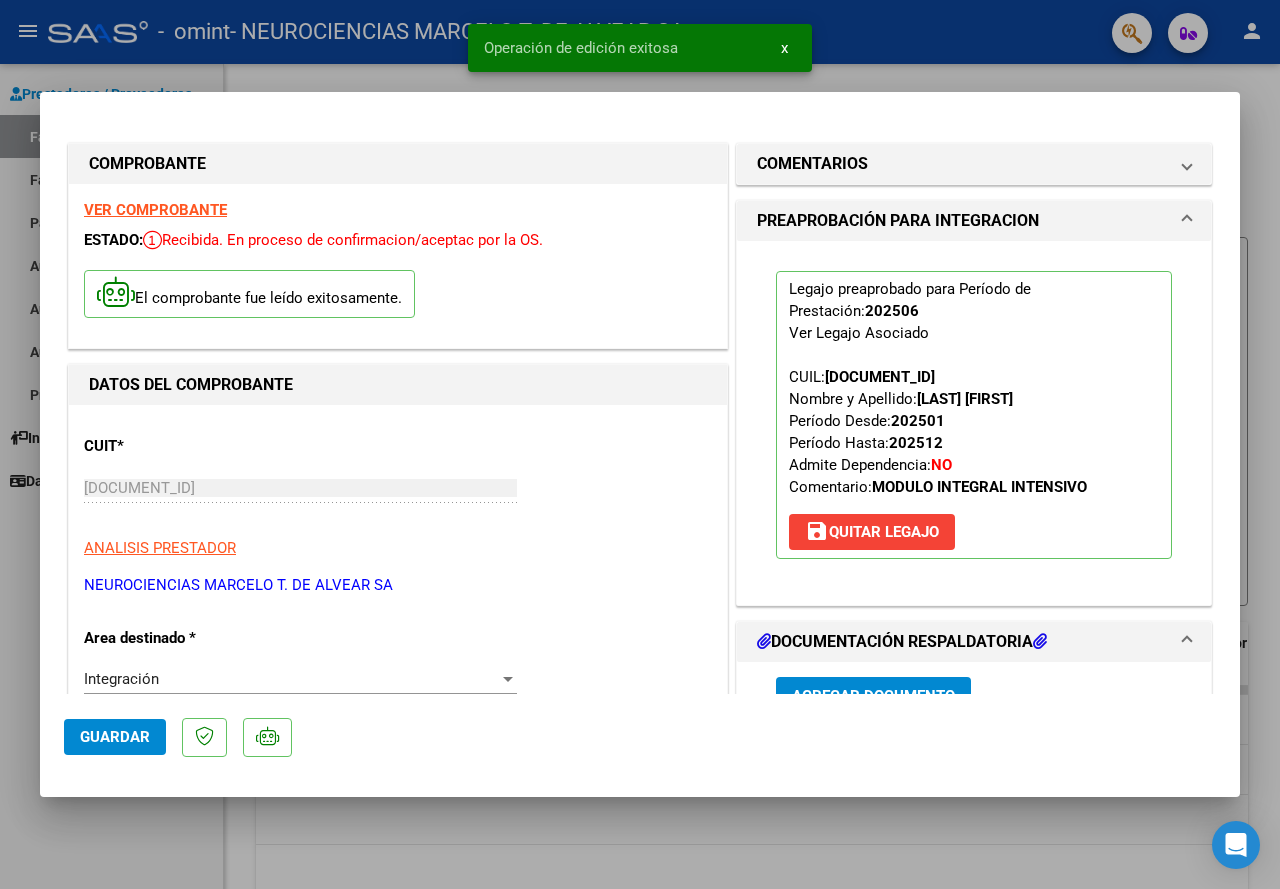 type 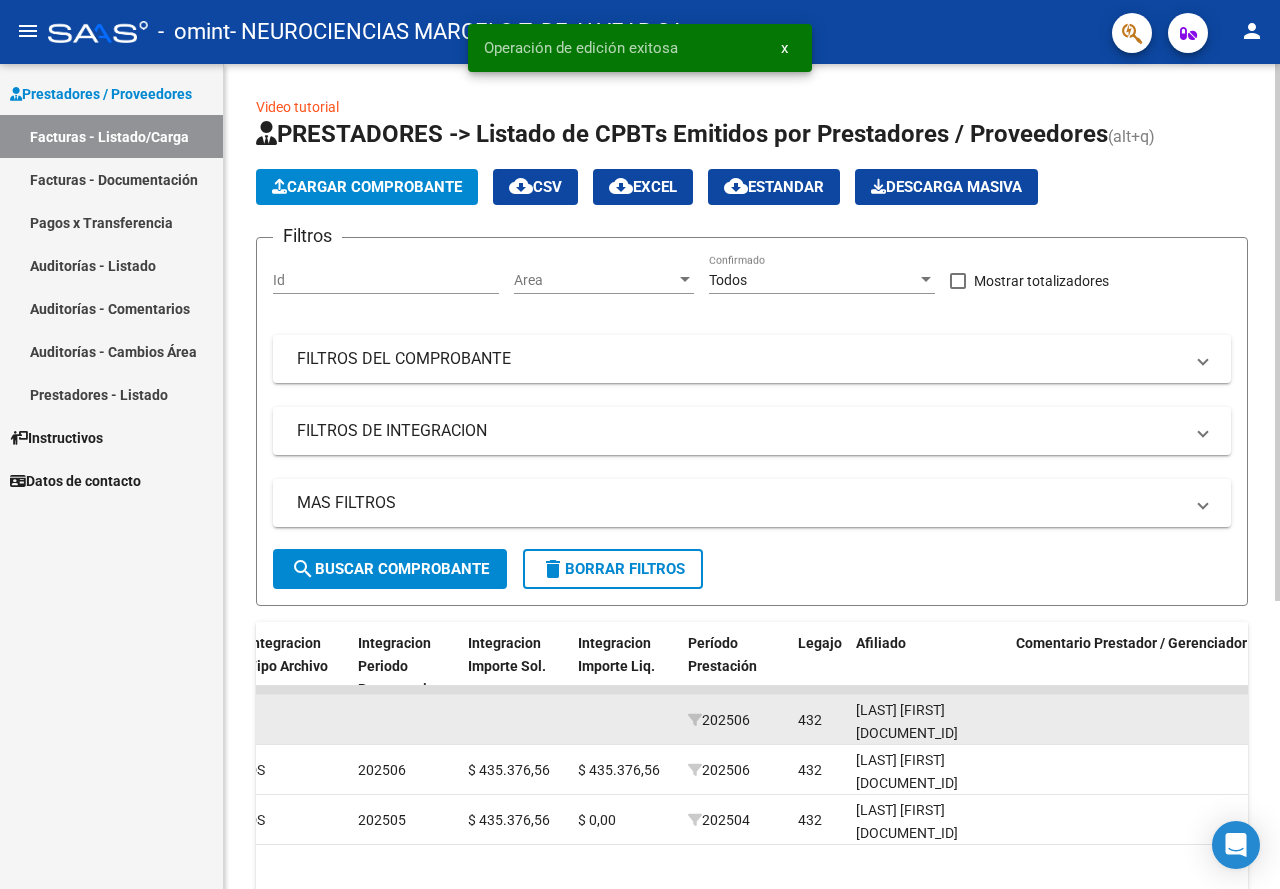 drag, startPoint x: 1045, startPoint y: 728, endPoint x: 331, endPoint y: 740, distance: 714.1008 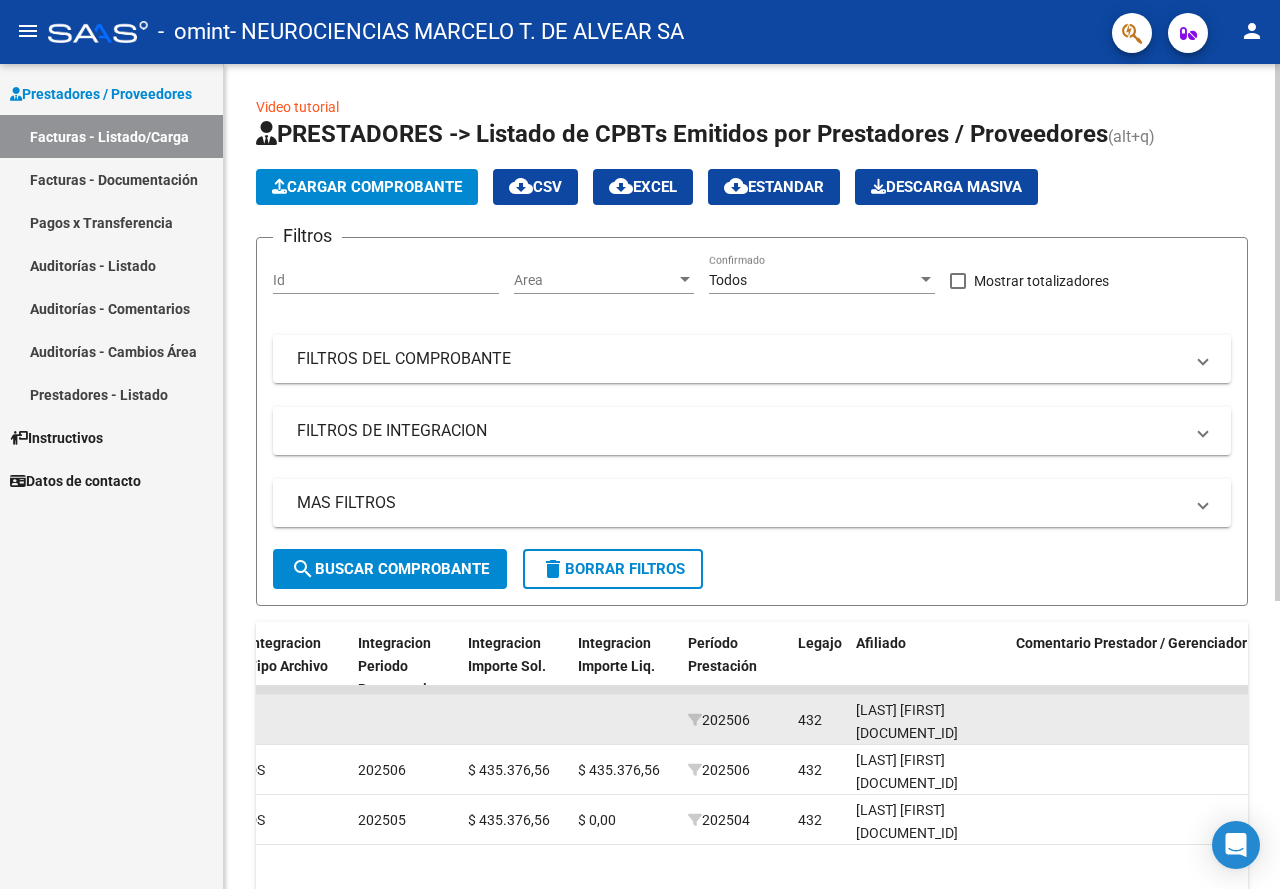 drag, startPoint x: 460, startPoint y: 723, endPoint x: 364, endPoint y: 720, distance: 96.04687 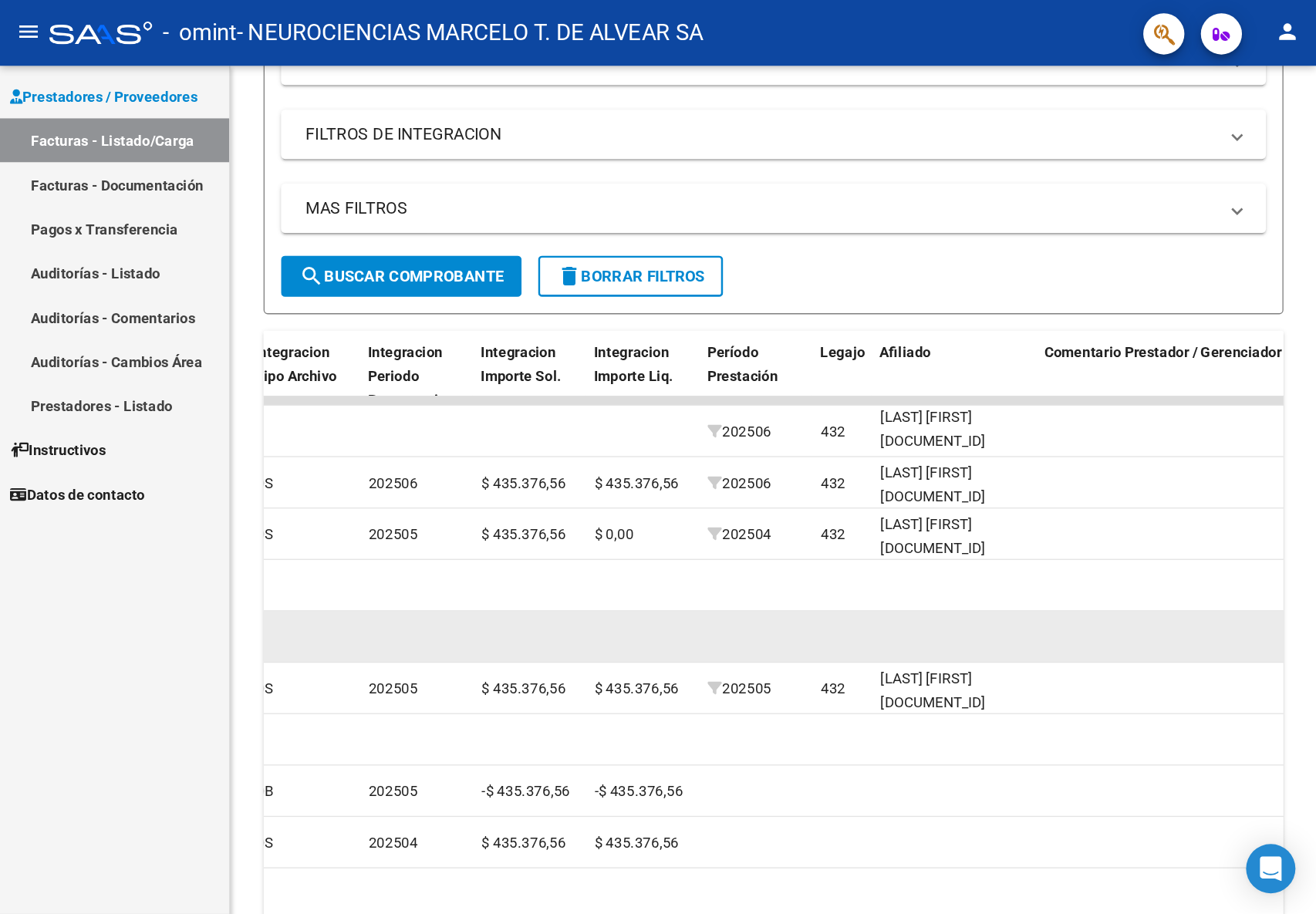 scroll, scrollTop: 120, scrollLeft: 0, axis: vertical 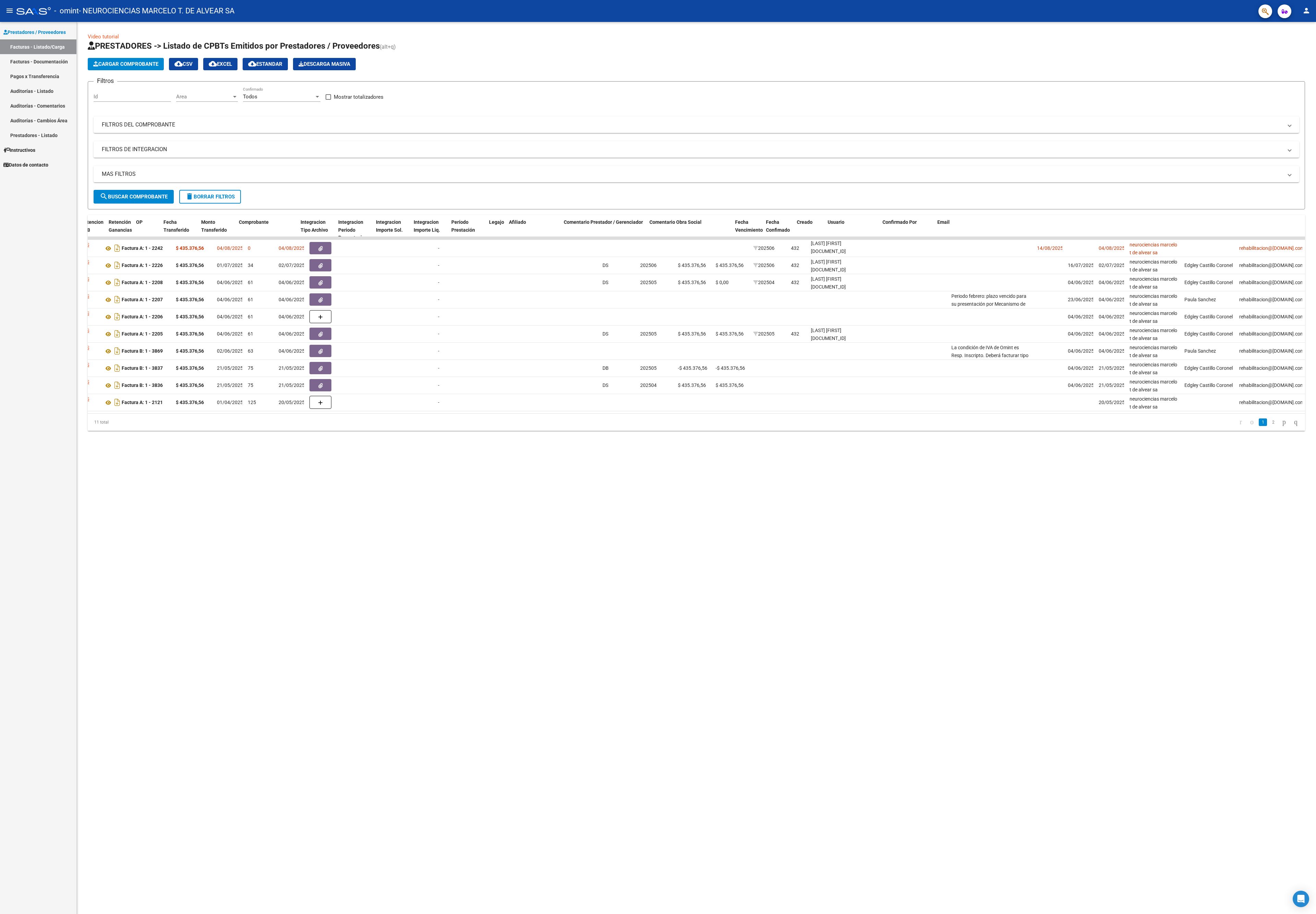 drag, startPoint x: 663, startPoint y: 430, endPoint x: 230, endPoint y: 422, distance: 433.074 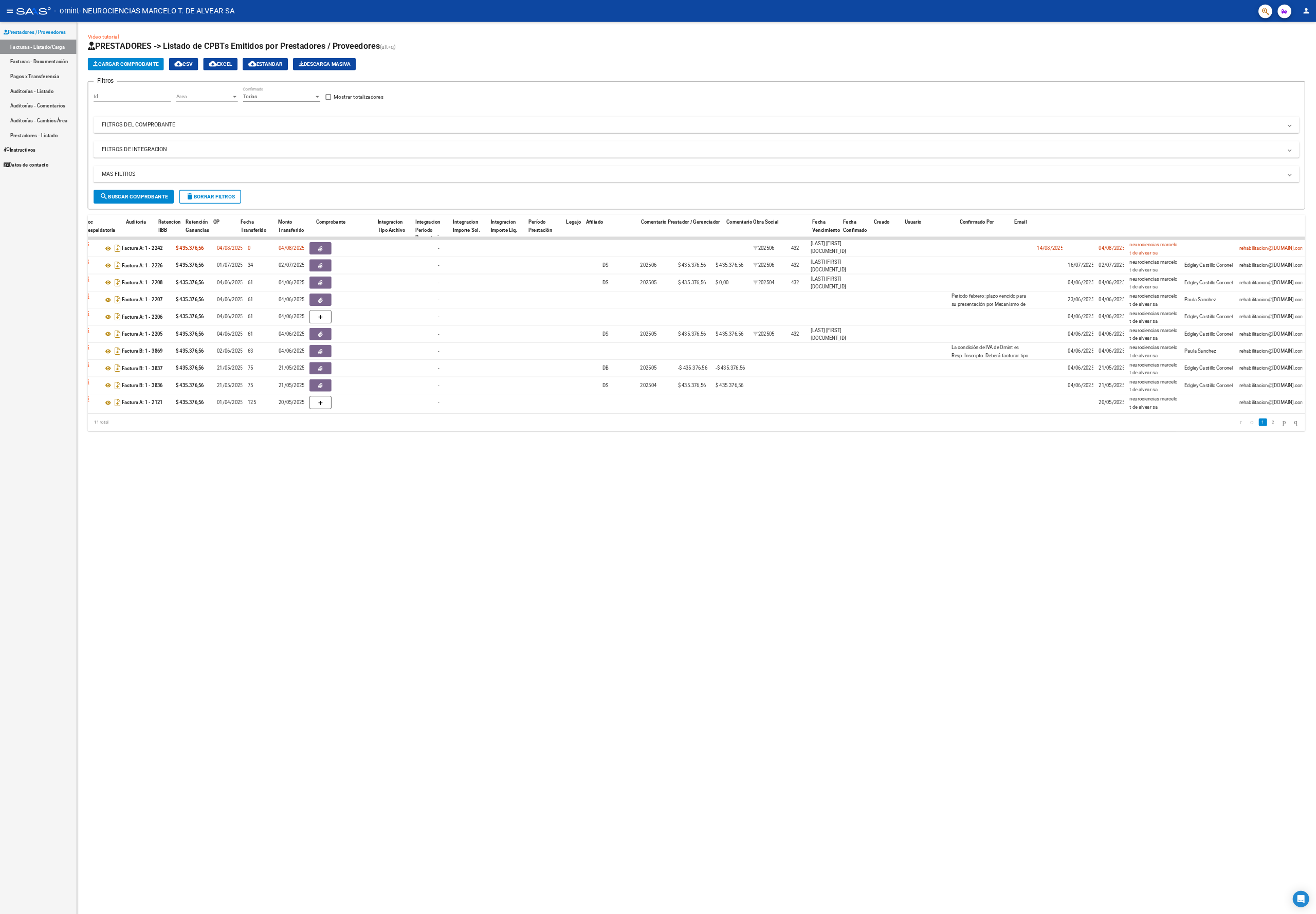 scroll, scrollTop: 0, scrollLeft: 0, axis: both 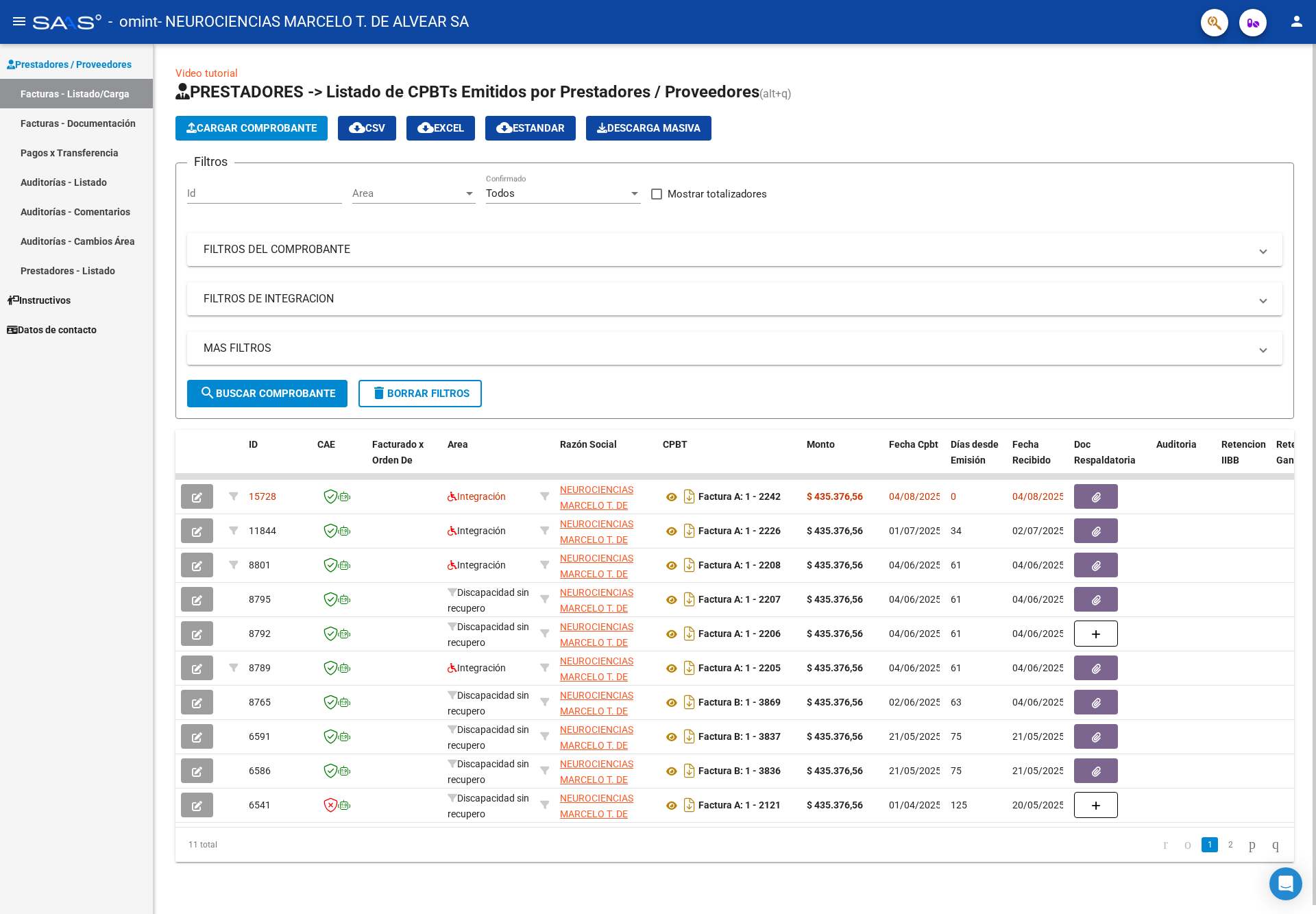 drag, startPoint x: 1021, startPoint y: 498, endPoint x: 163, endPoint y: 494, distance: 858.0093 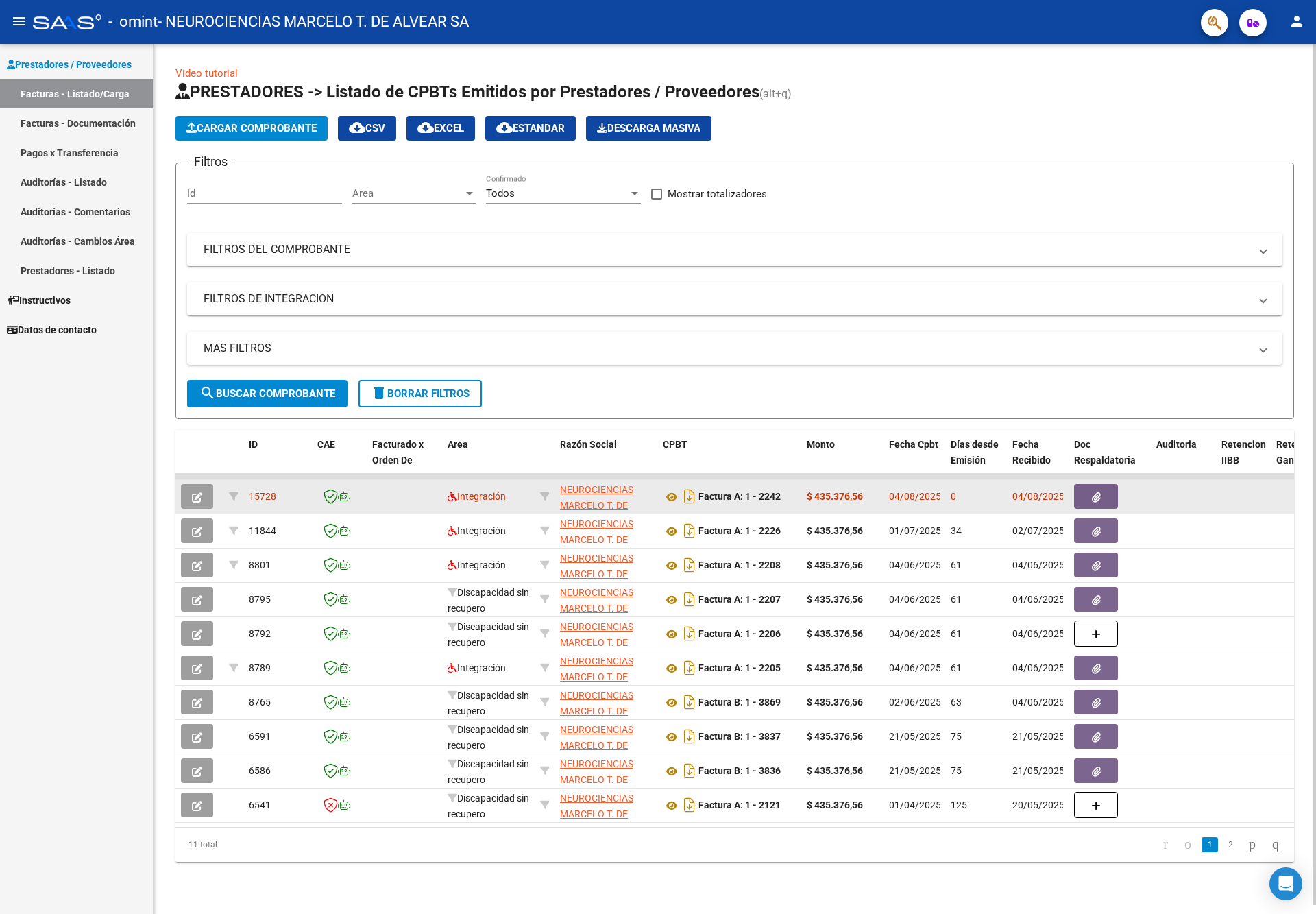 click 